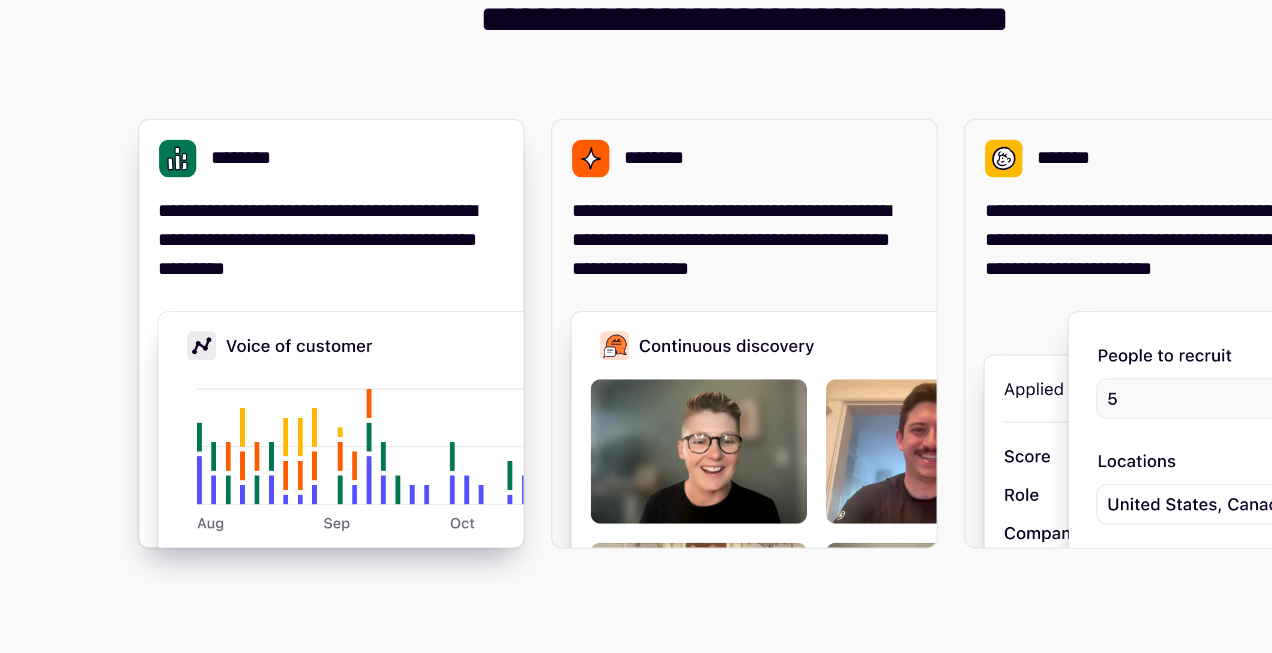 scroll, scrollTop: 0, scrollLeft: 0, axis: both 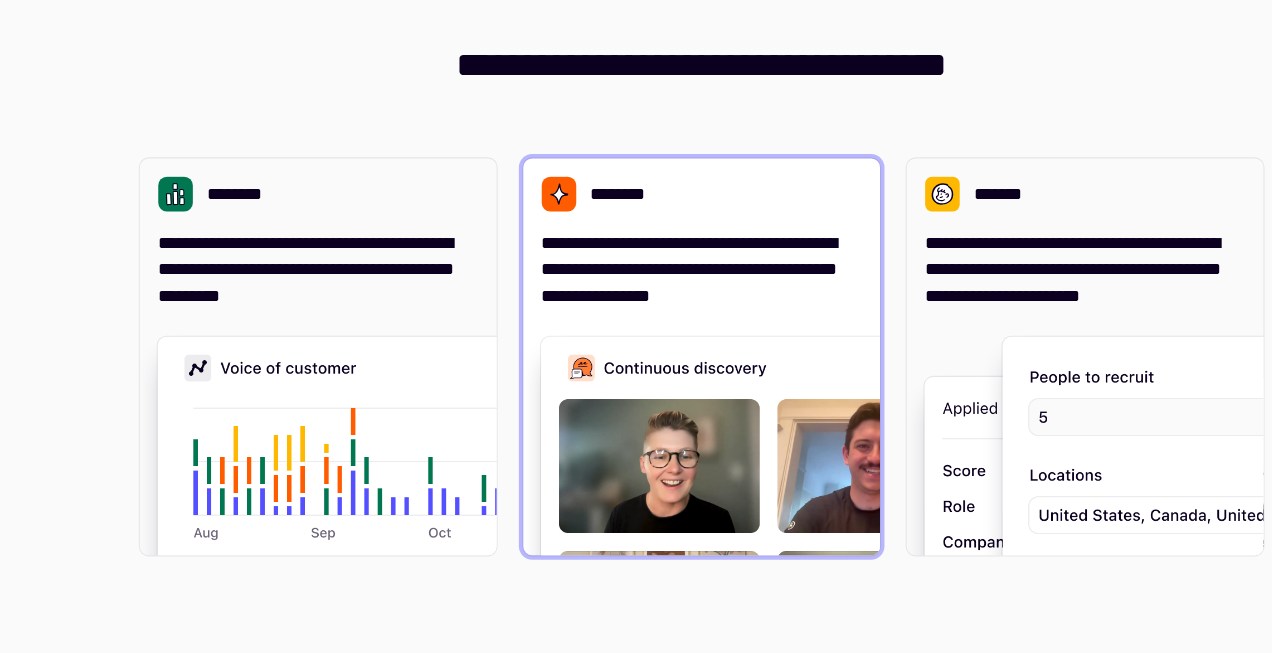 click on "********" at bounding box center [567, 241] 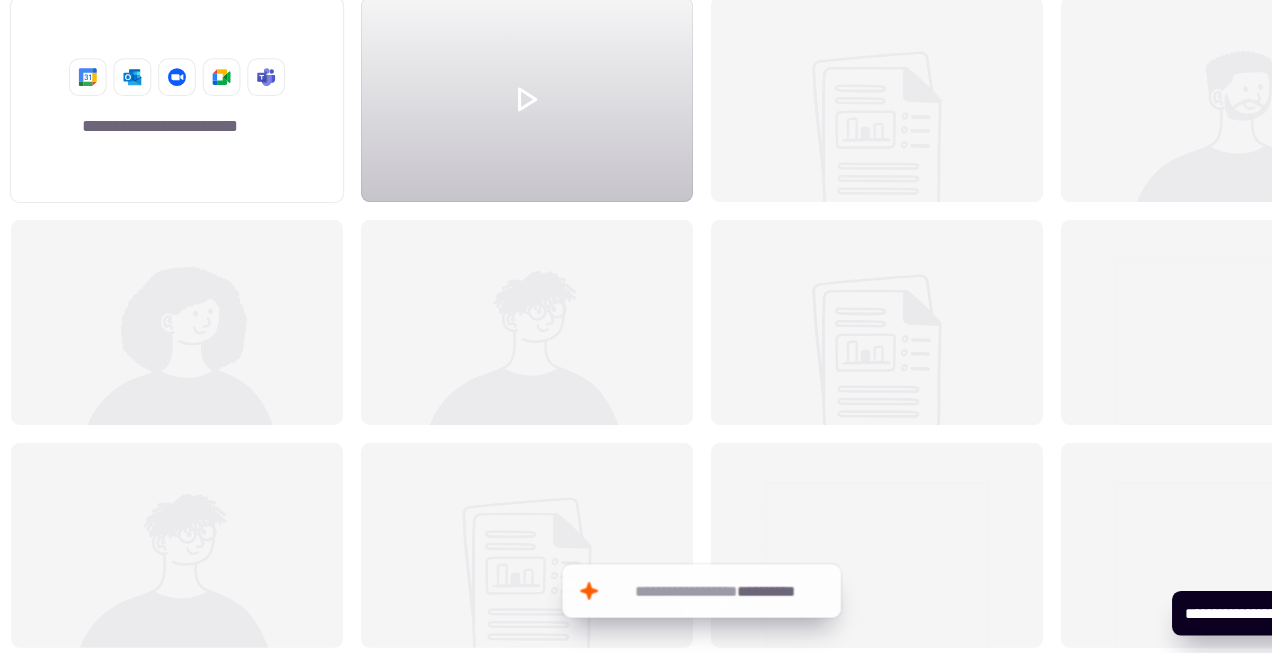 scroll, scrollTop: 1, scrollLeft: 1, axis: both 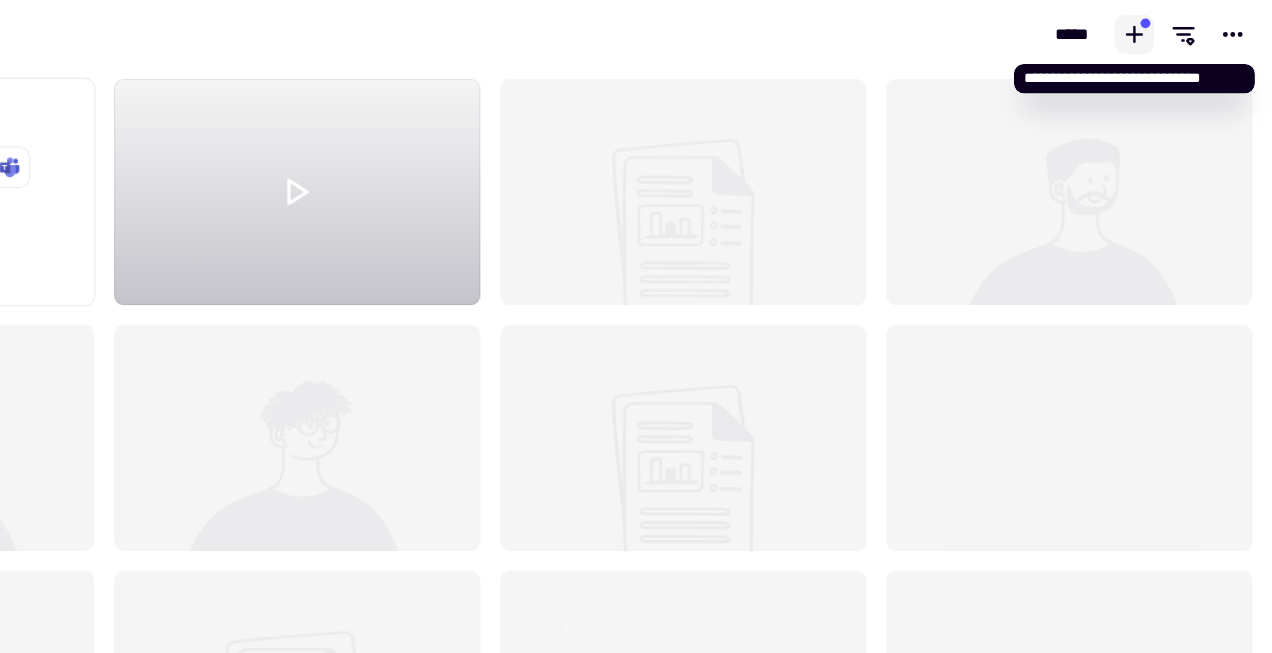 click 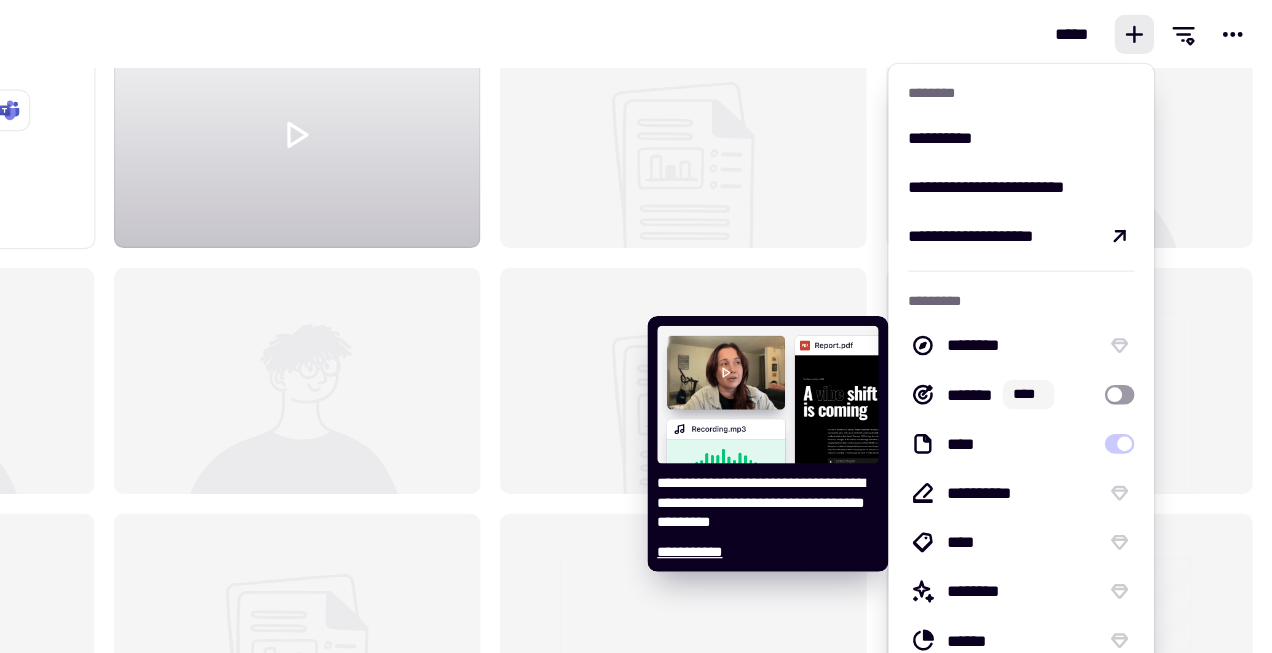 scroll, scrollTop: 137, scrollLeft: 0, axis: vertical 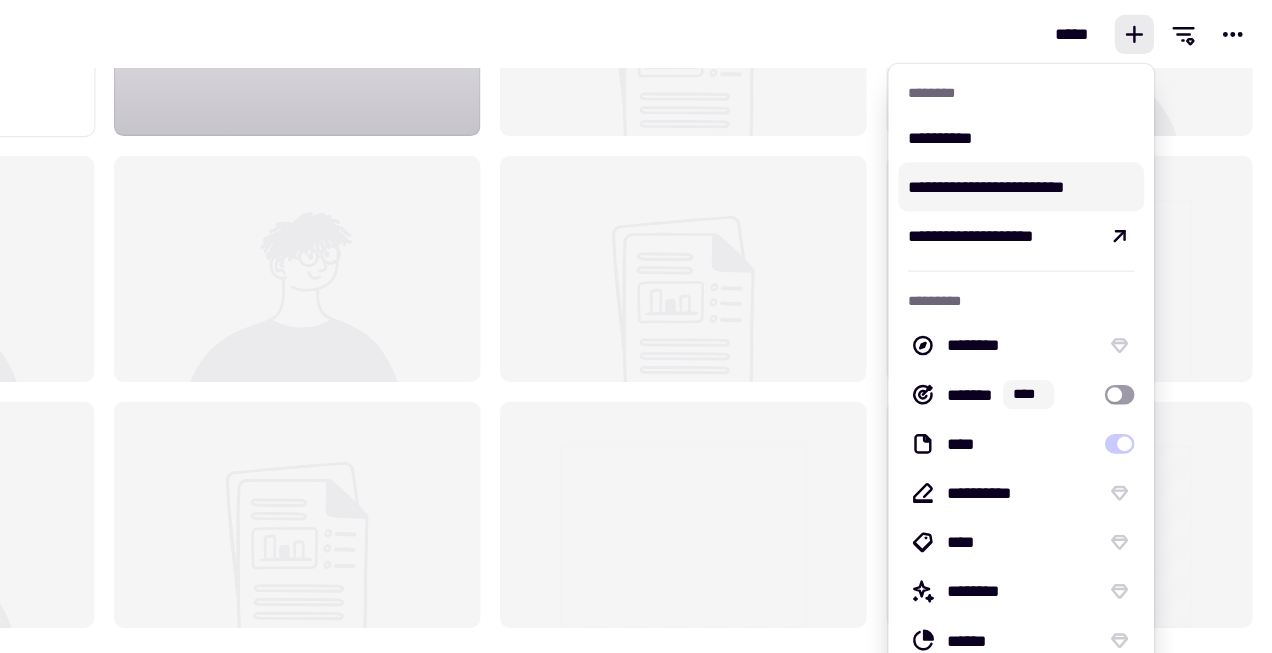 click on "**********" at bounding box center (1068, 152) 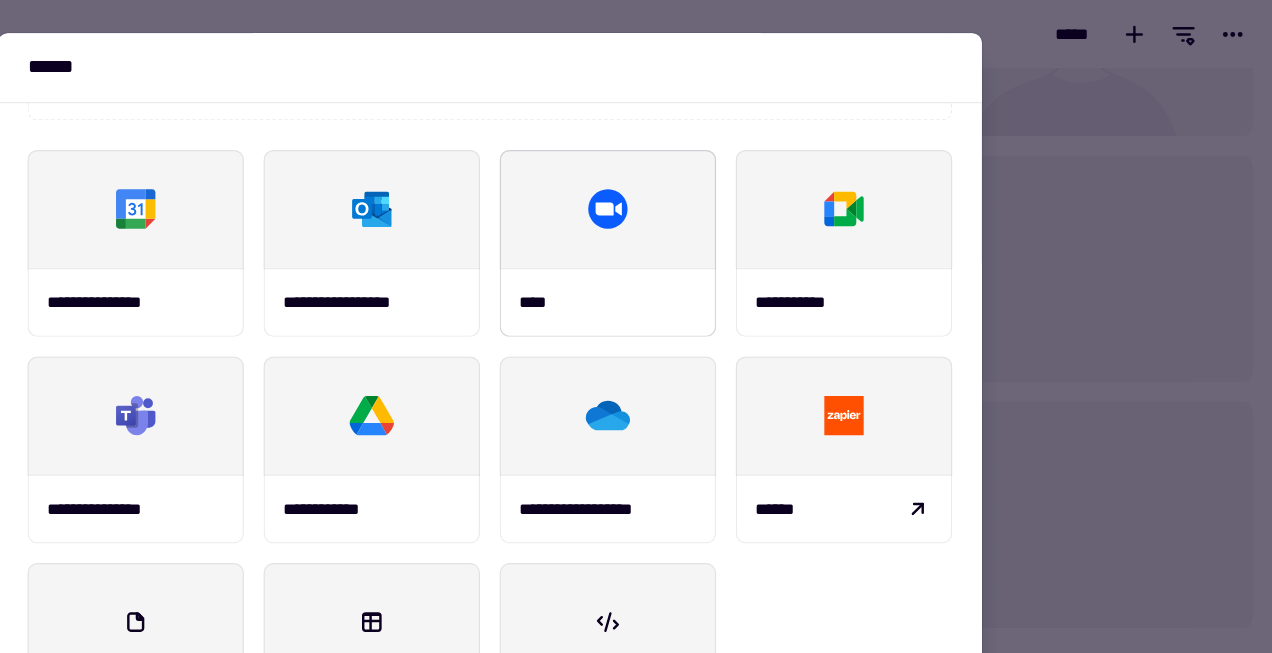 scroll, scrollTop: 258, scrollLeft: 0, axis: vertical 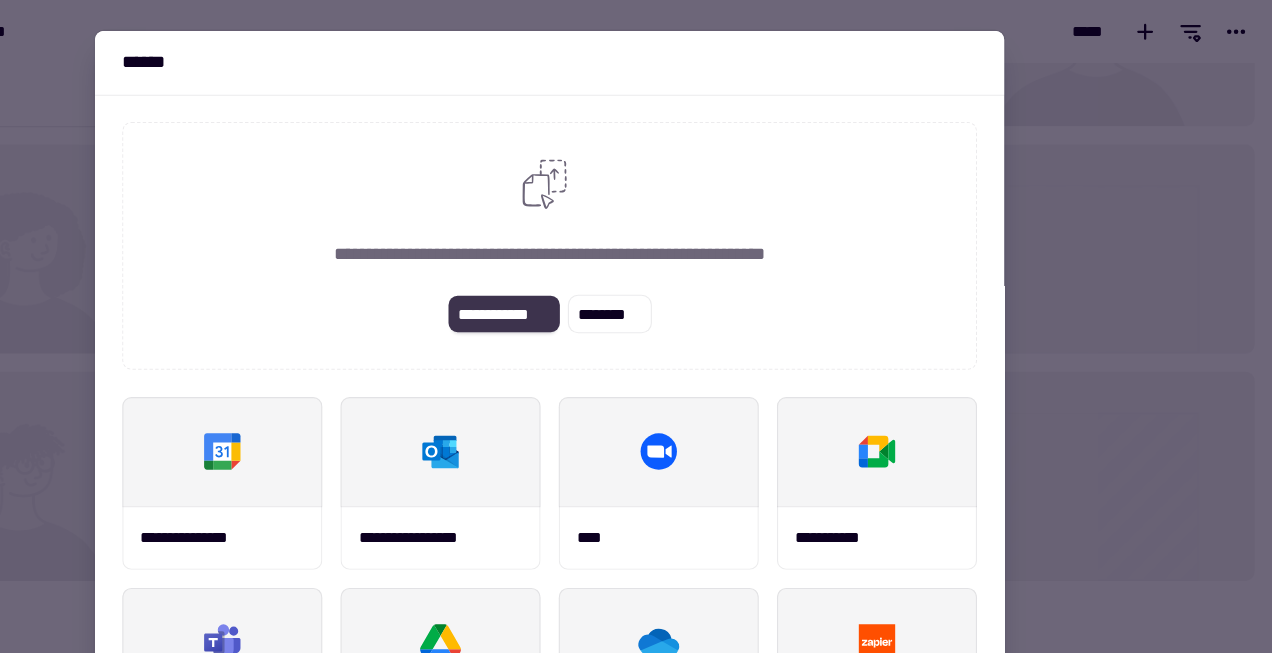 click on "**********" 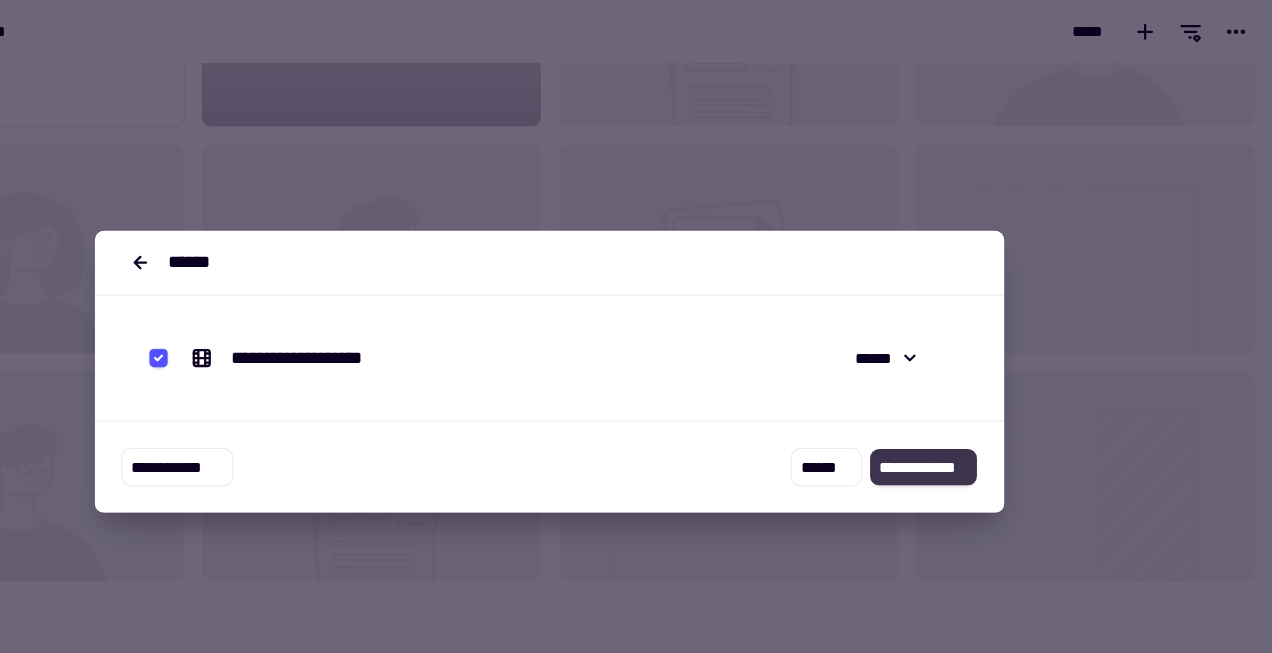 click on "**********" 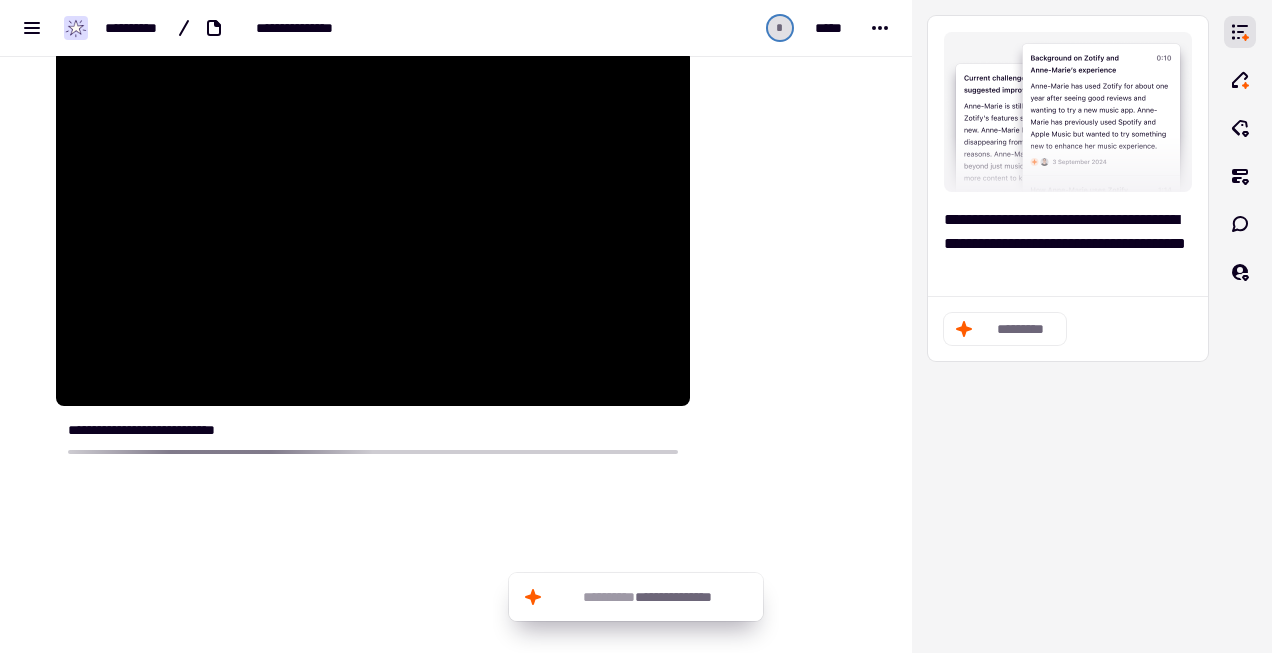 scroll, scrollTop: 148, scrollLeft: 0, axis: vertical 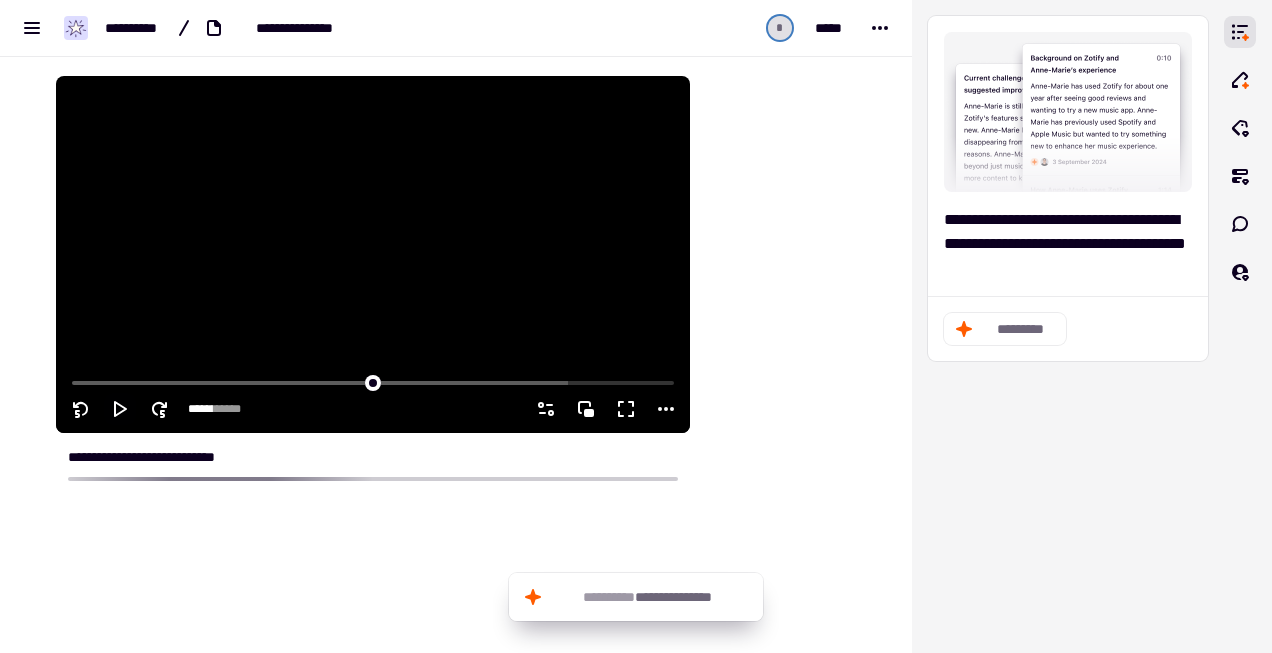 click 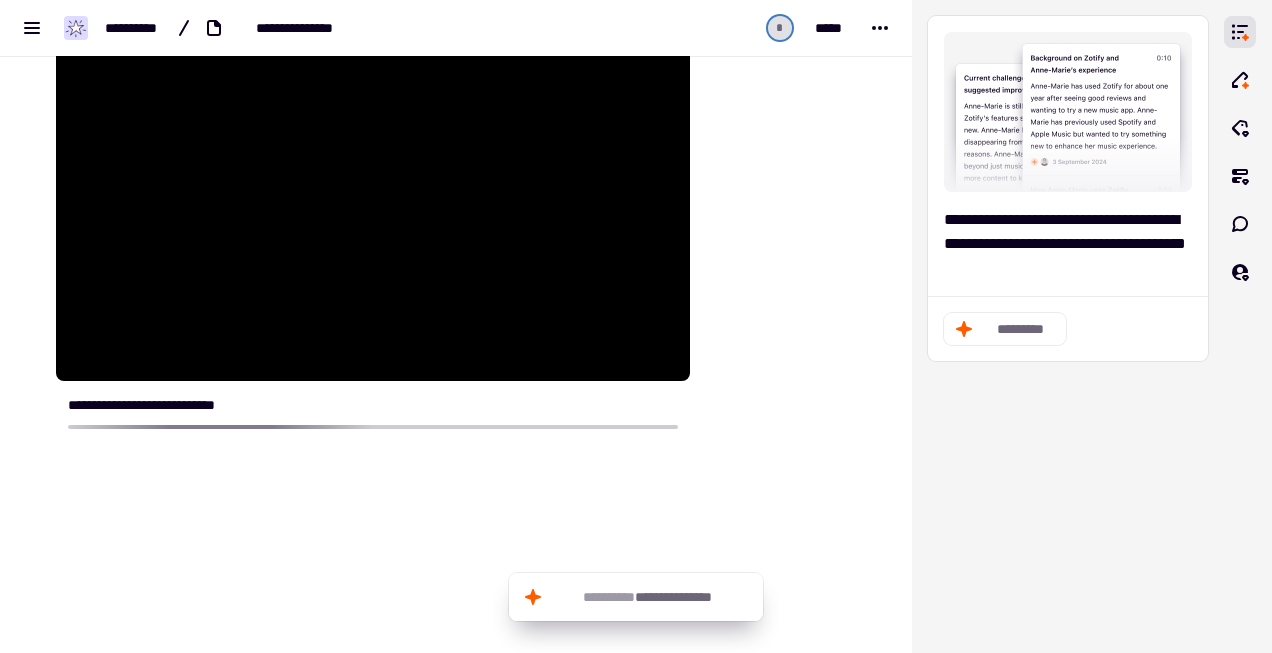 scroll, scrollTop: 274, scrollLeft: 0, axis: vertical 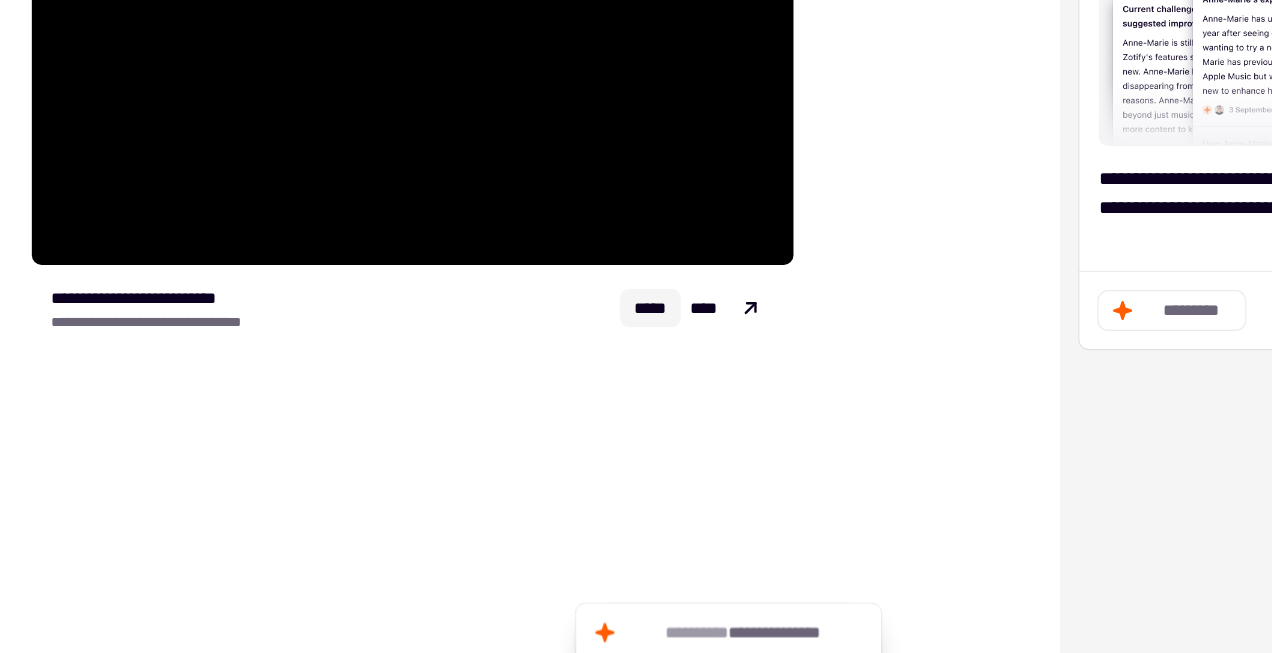 click on "*****" 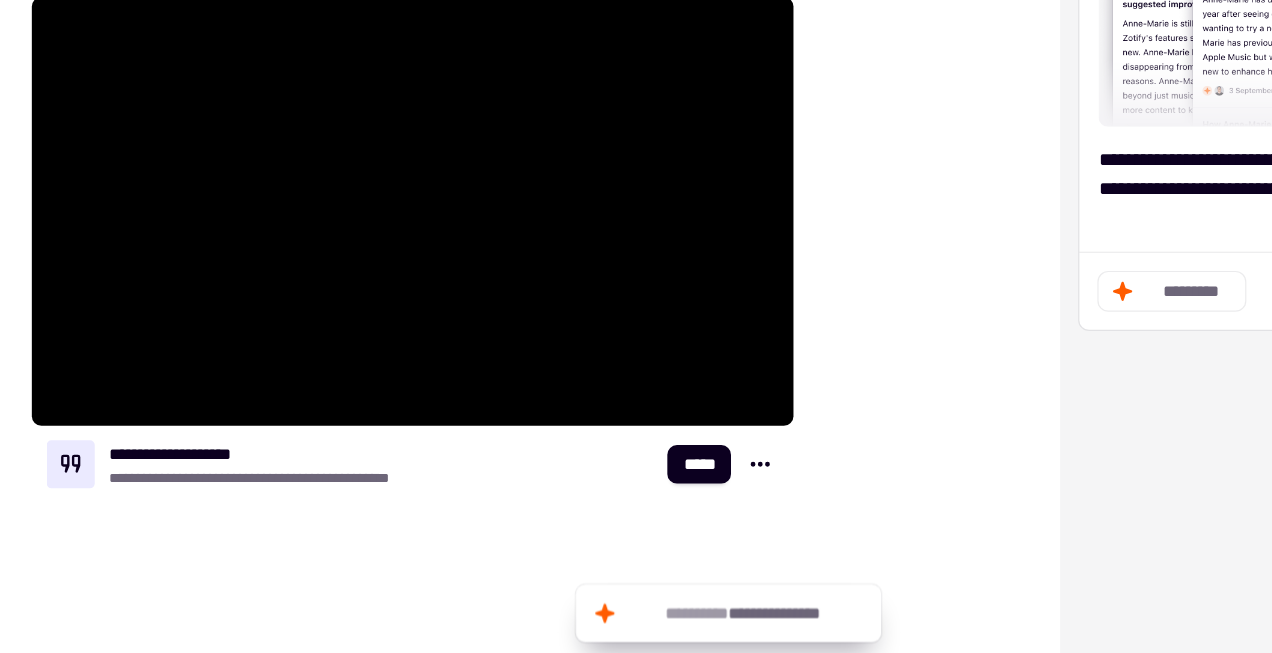 scroll, scrollTop: 182, scrollLeft: 0, axis: vertical 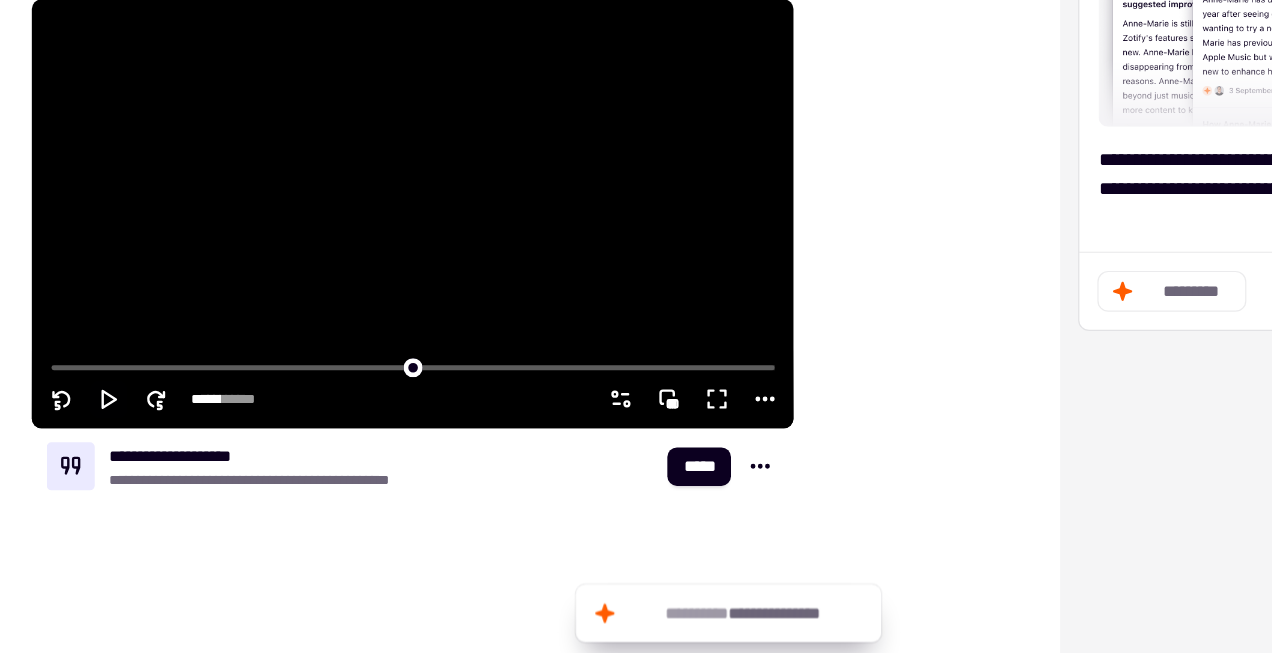 click 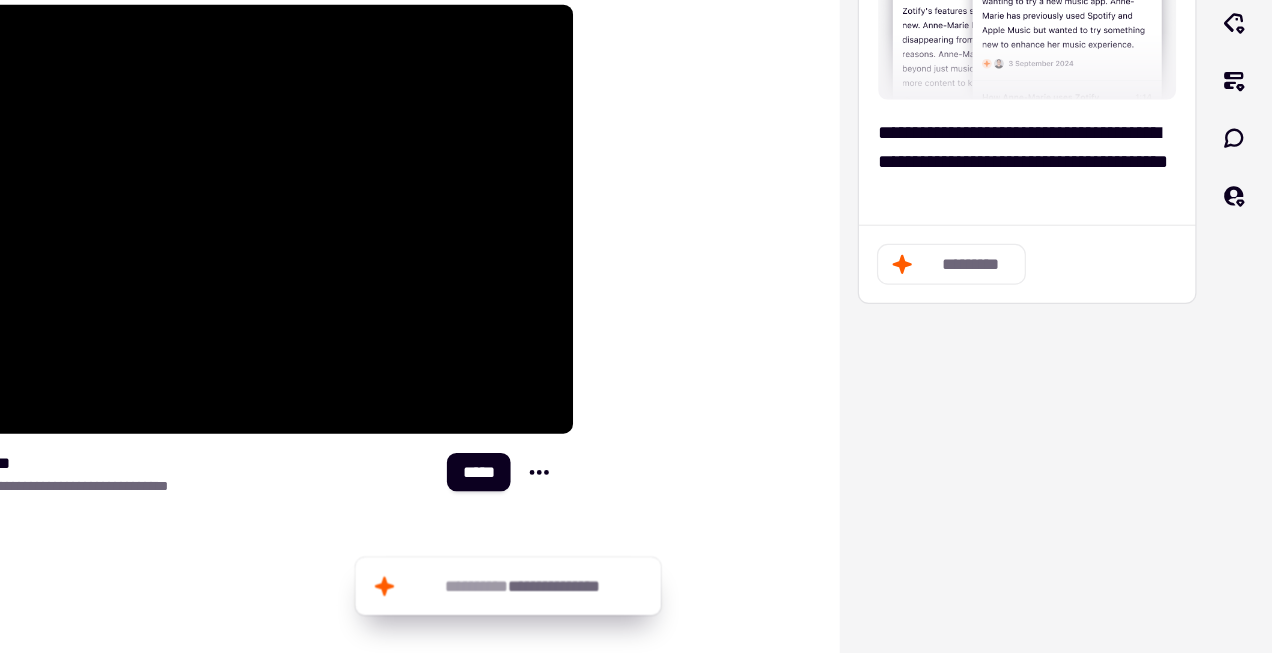scroll, scrollTop: 0, scrollLeft: 0, axis: both 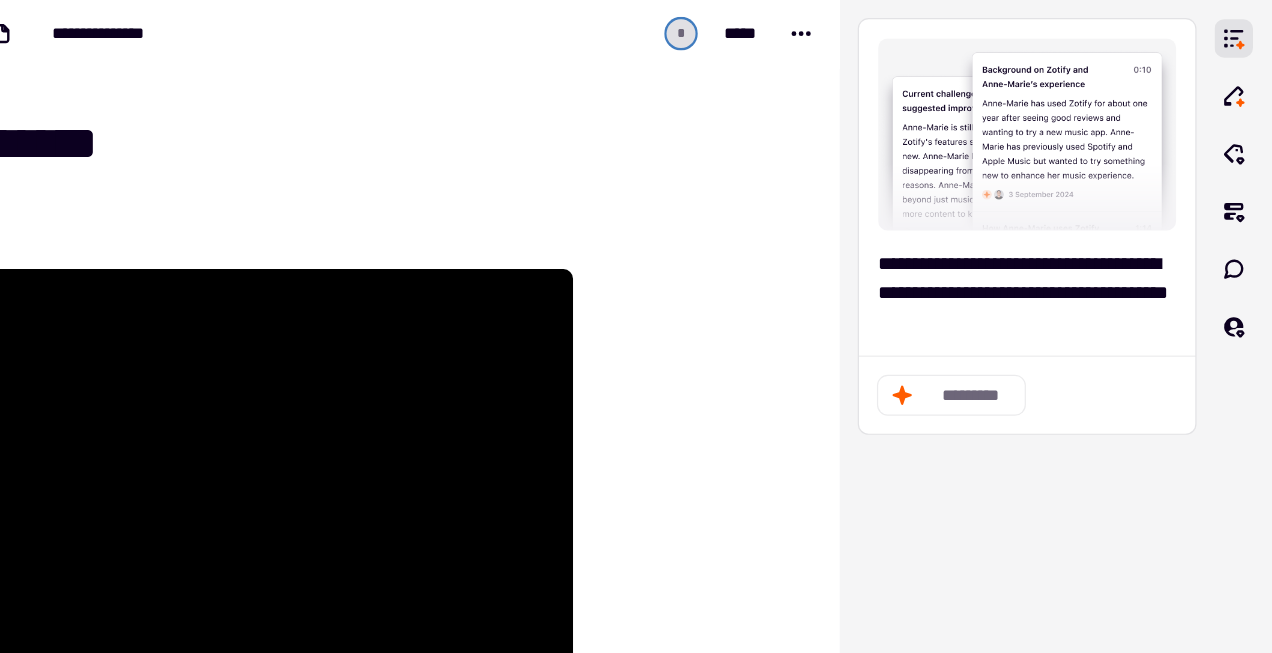 click at bounding box center (787, 500) 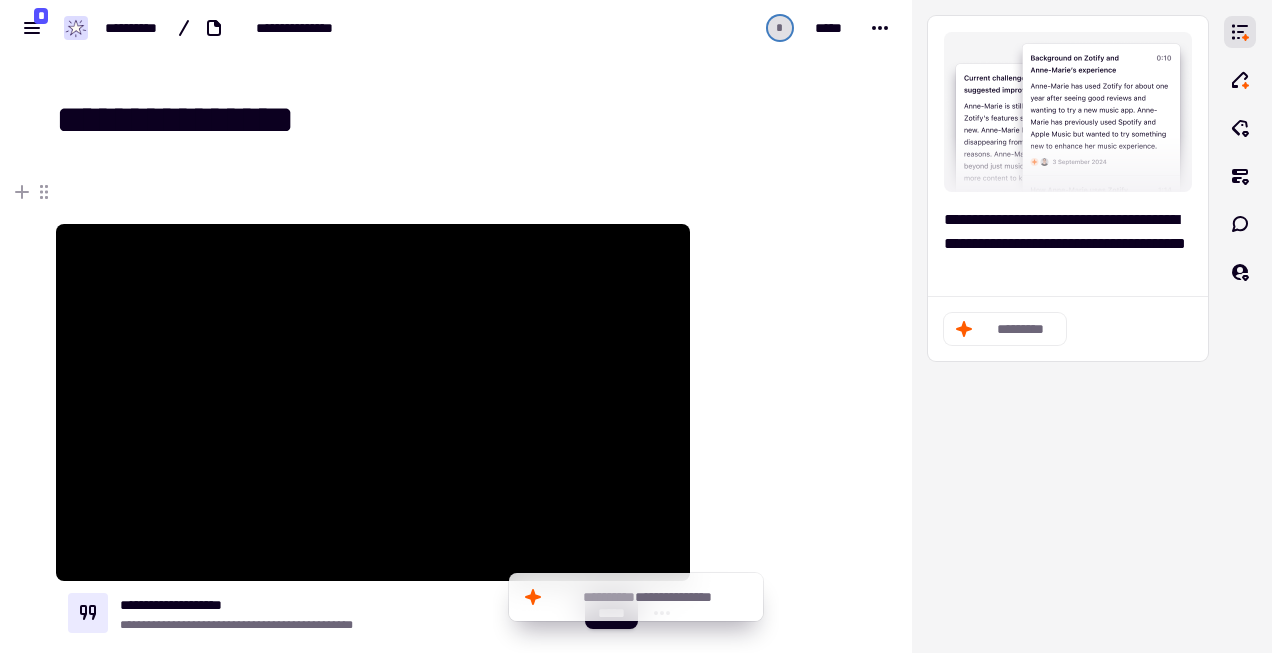 scroll, scrollTop: 274, scrollLeft: 0, axis: vertical 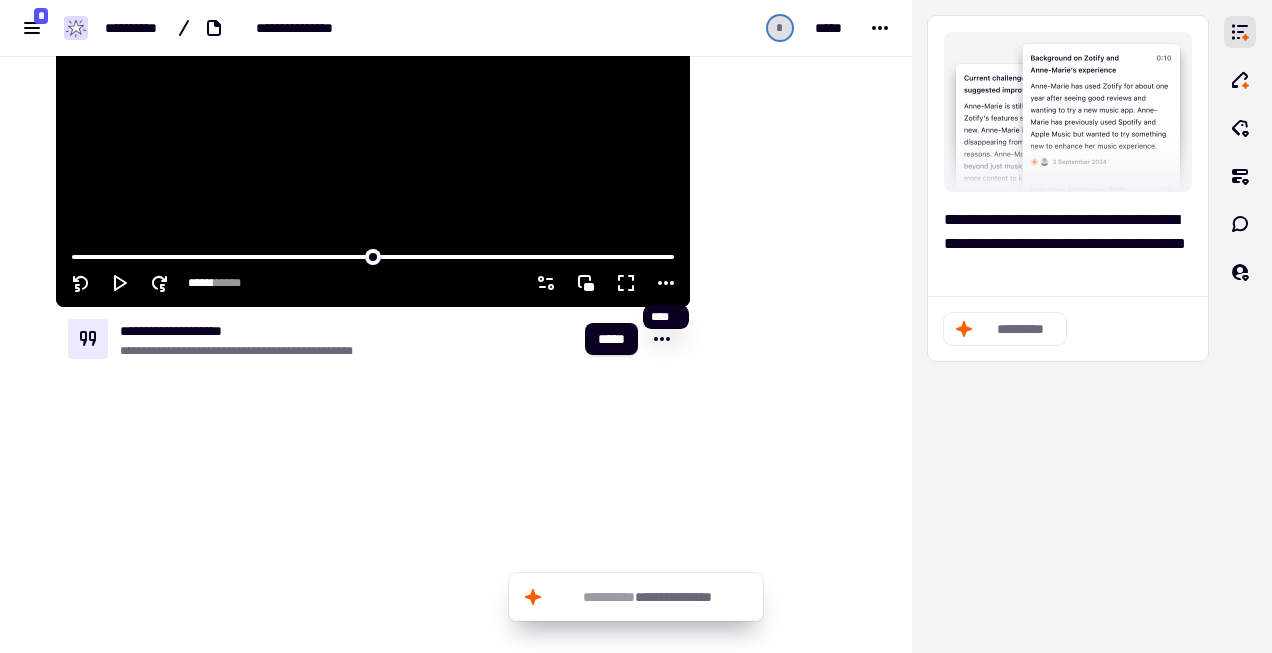 click 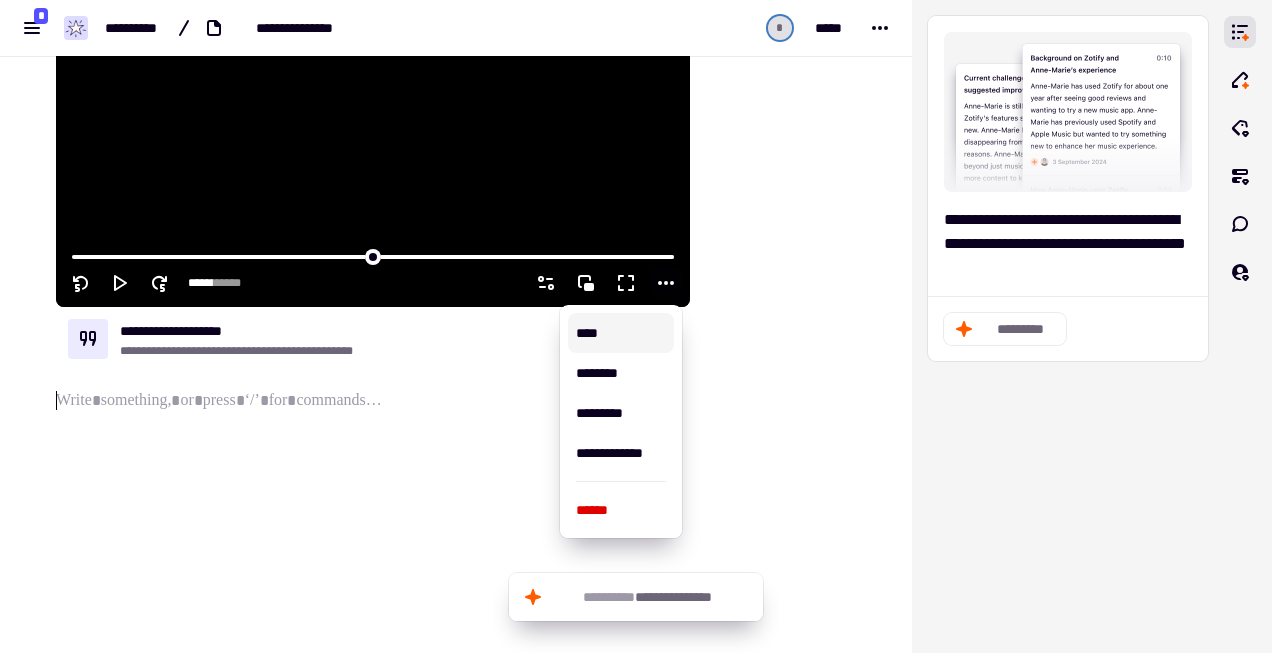 click on "**********" at bounding box center (361, 264) 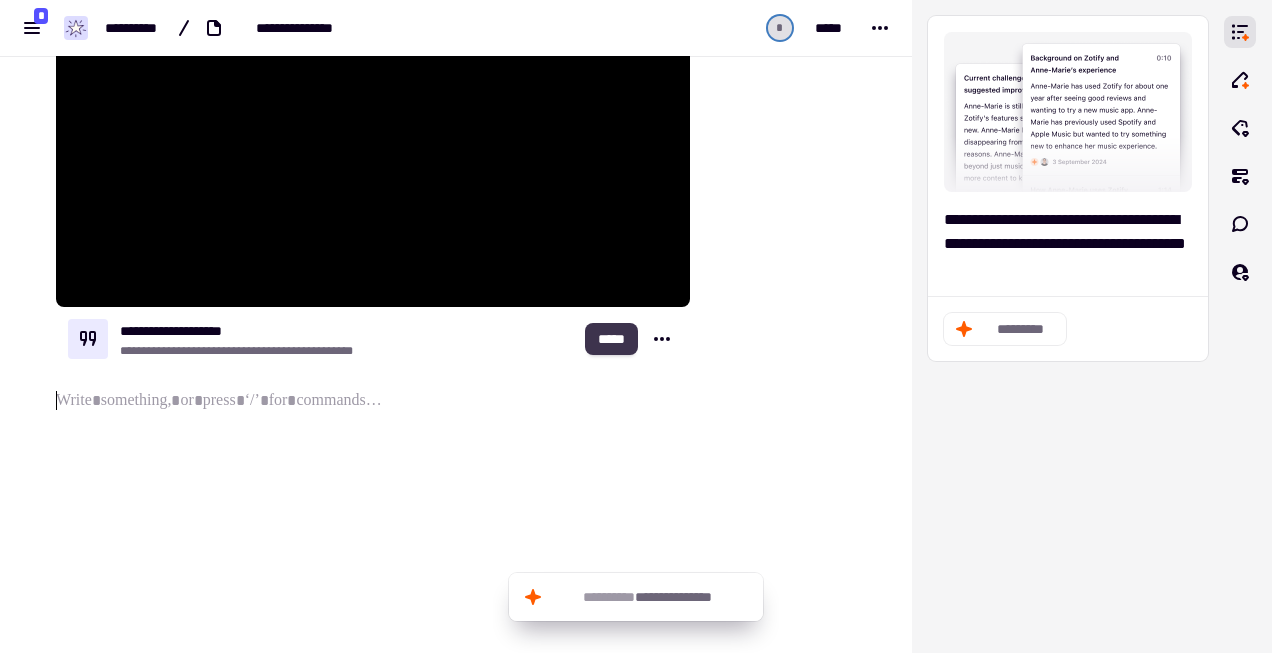 click on "*****" 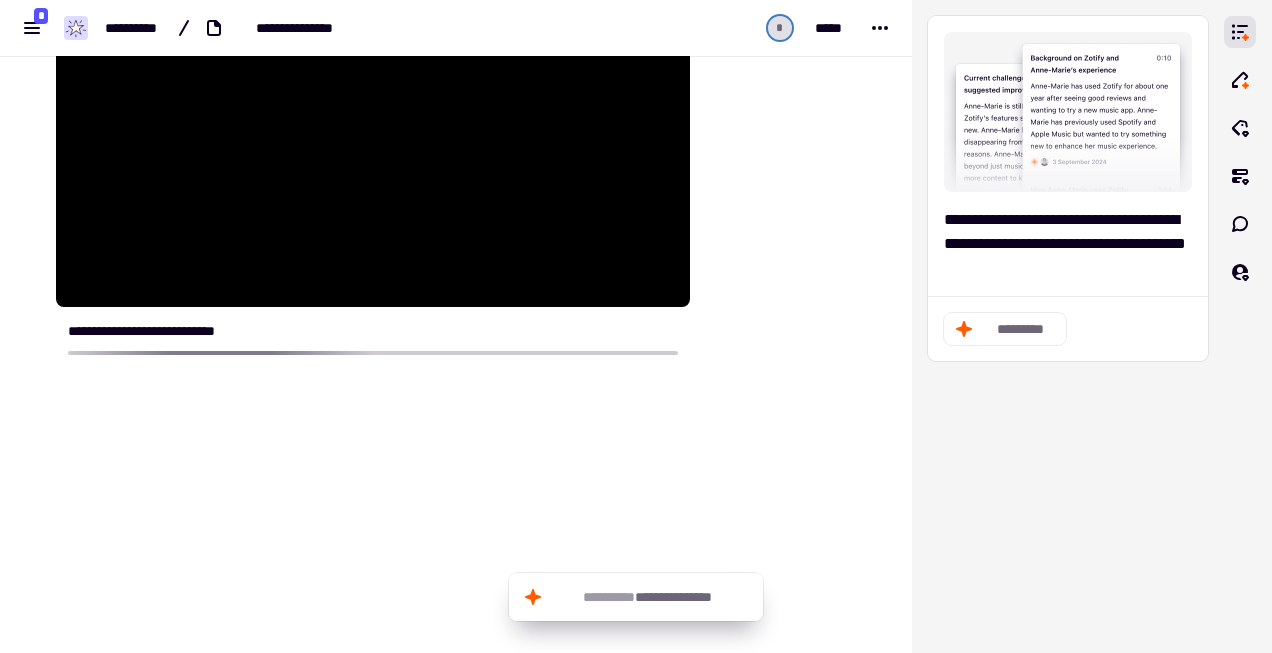 type on "*" 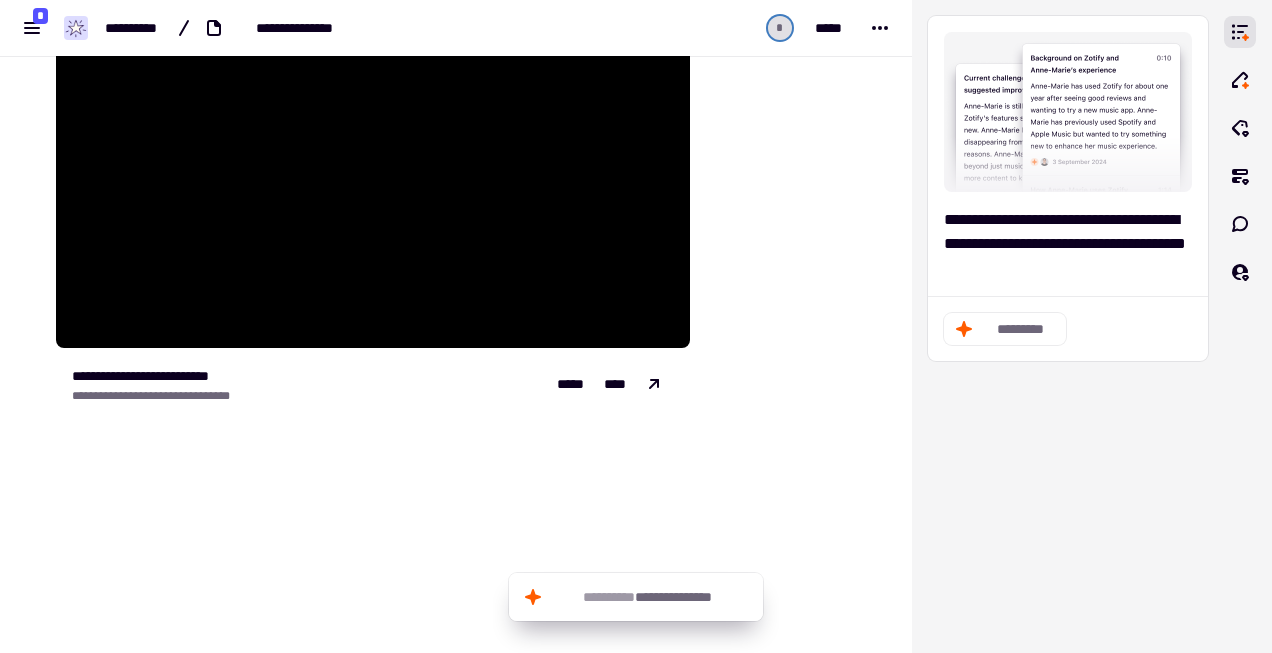 scroll, scrollTop: 334, scrollLeft: 0, axis: vertical 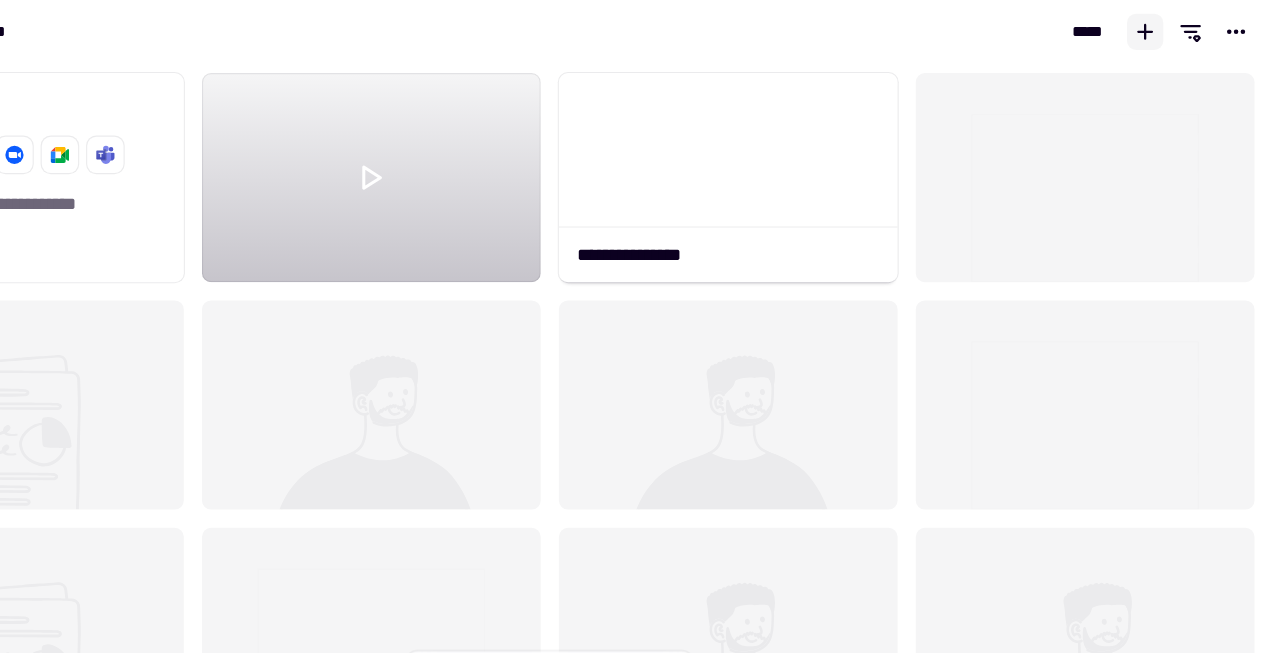 click 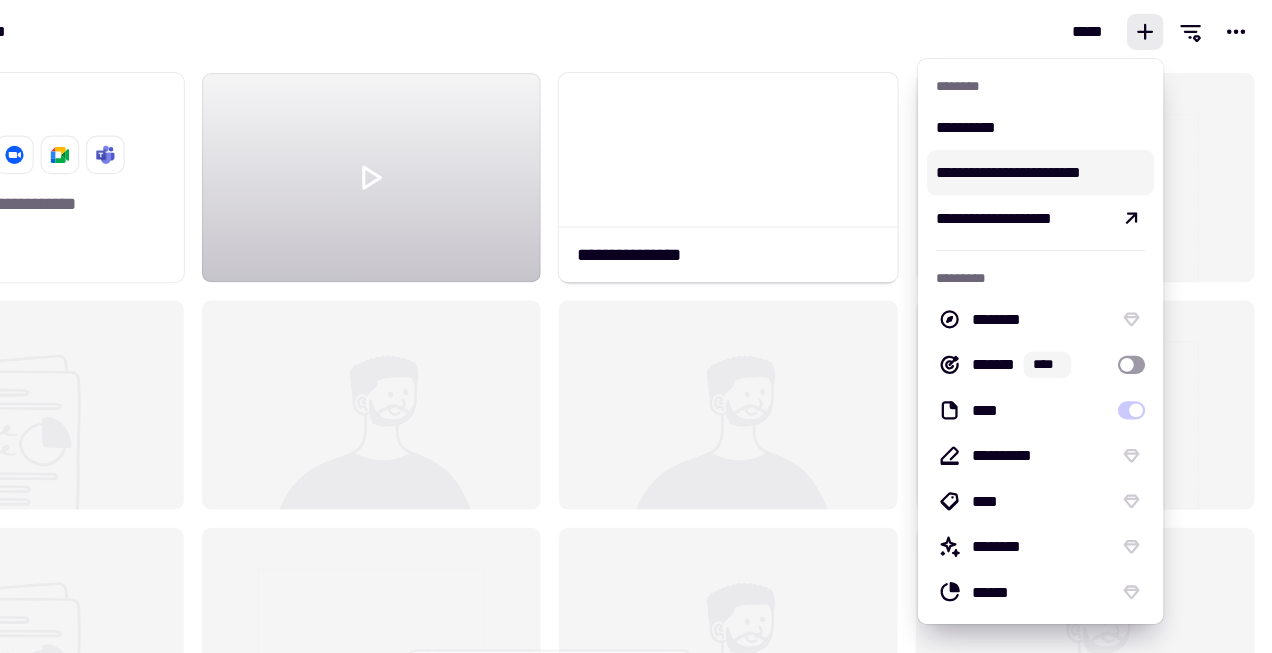 click on "**********" at bounding box center (1068, 152) 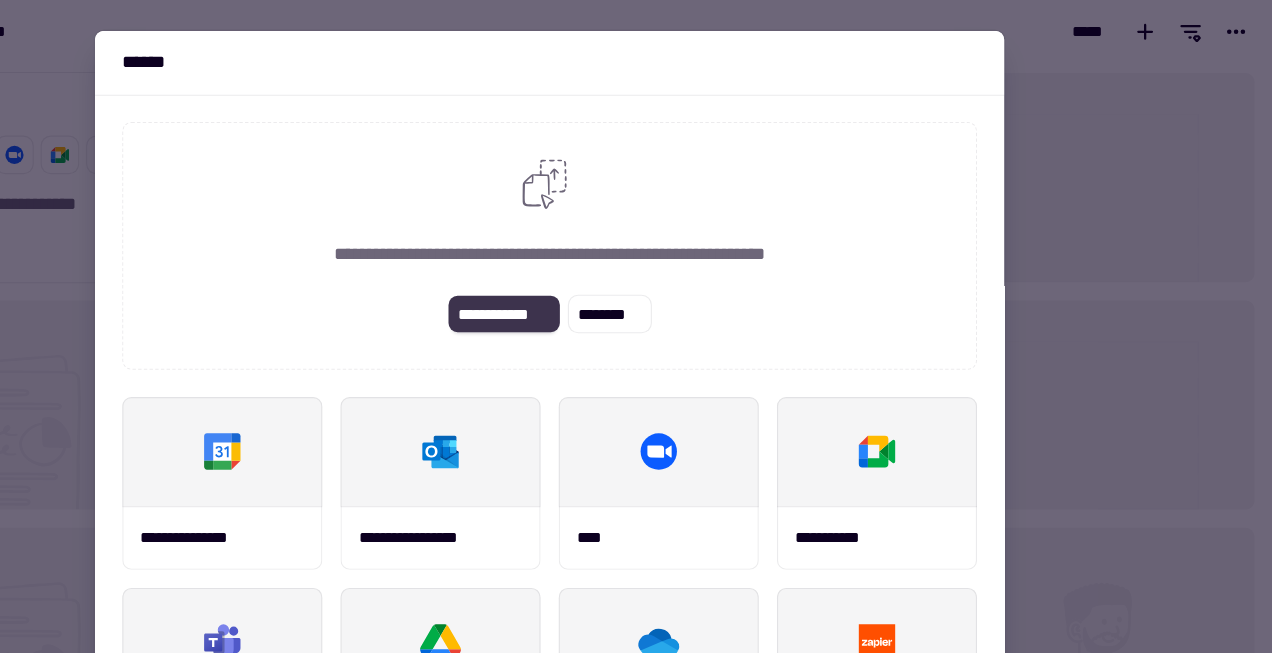 click on "**********" 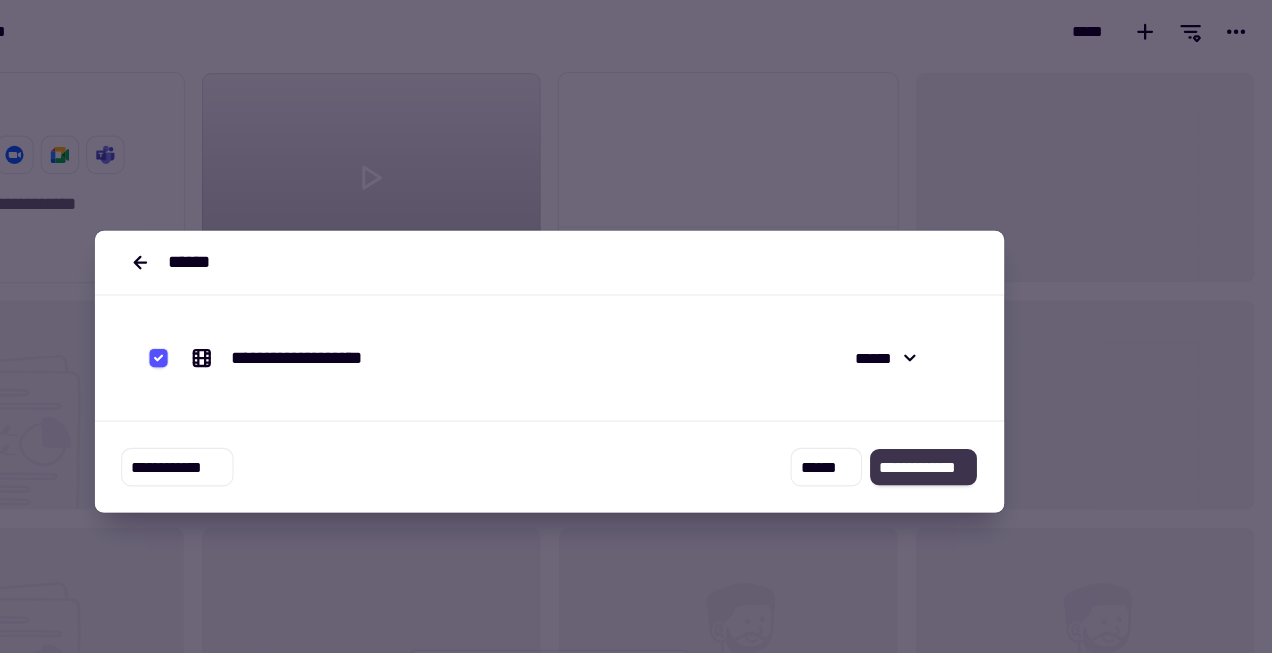 click on "**********" 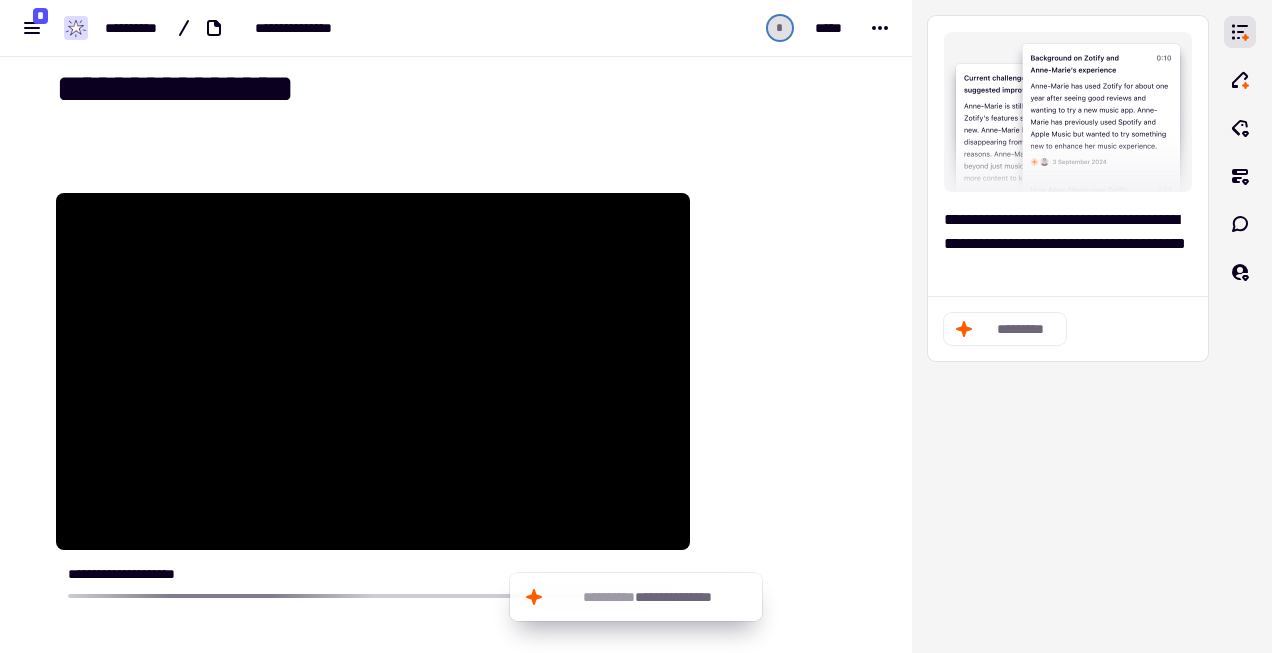 scroll, scrollTop: 0, scrollLeft: 0, axis: both 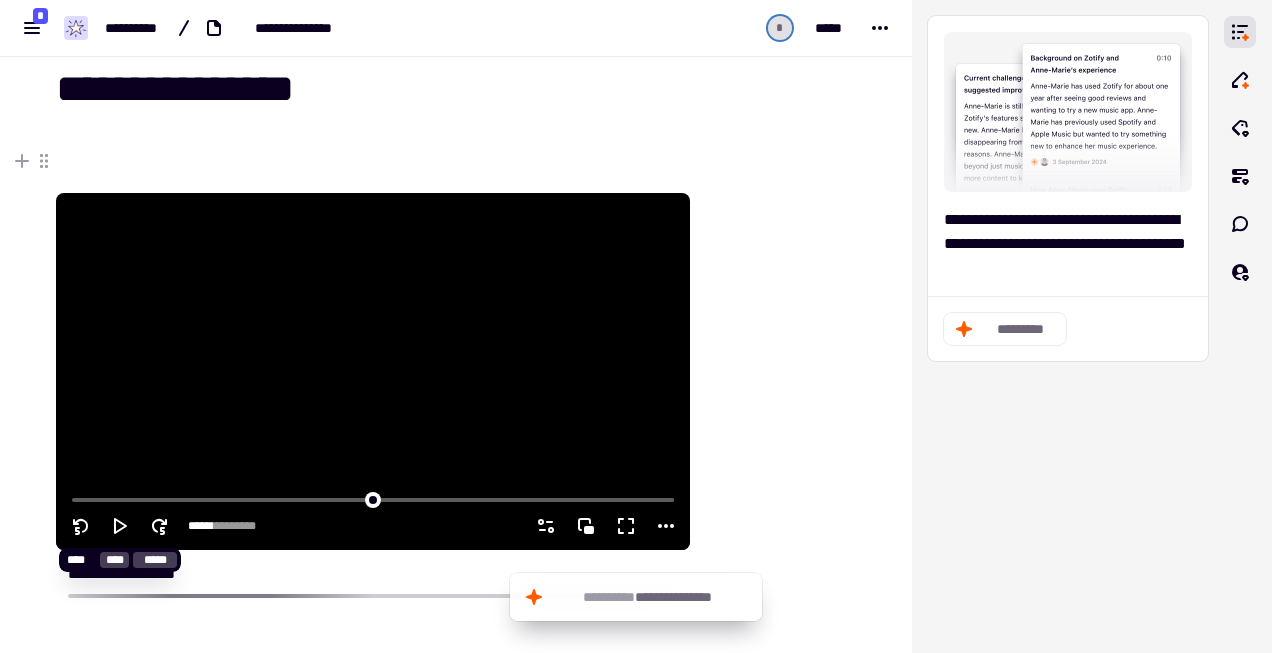 click 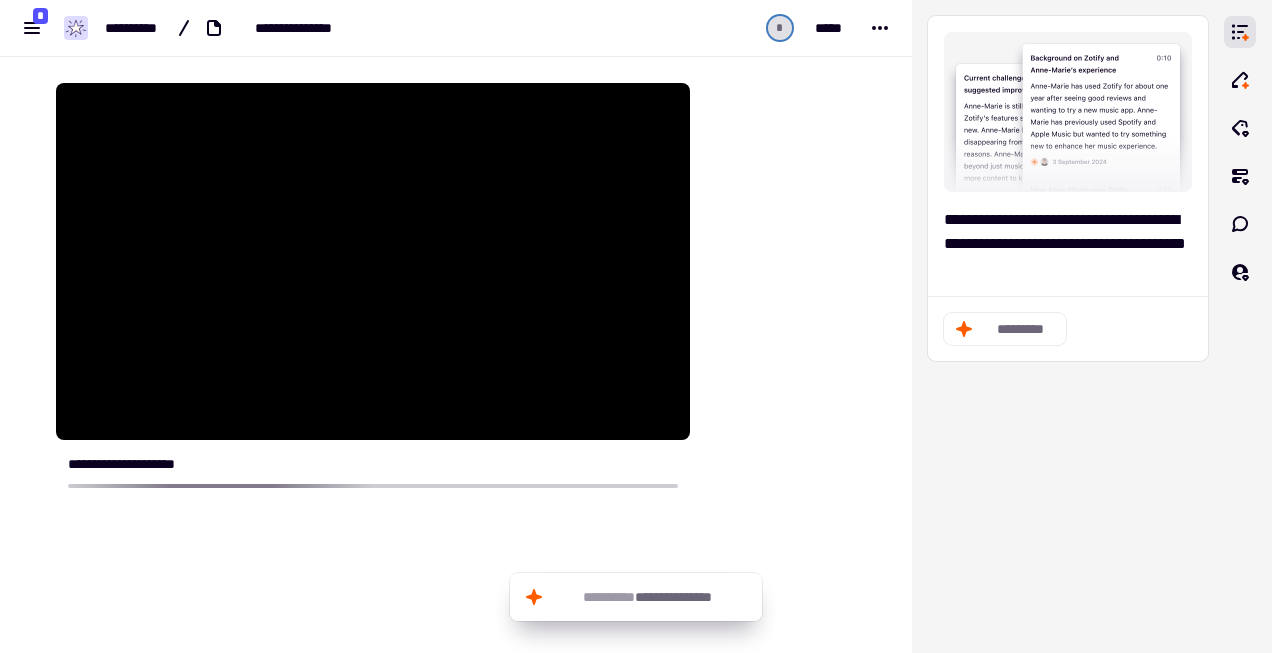 scroll, scrollTop: 274, scrollLeft: 0, axis: vertical 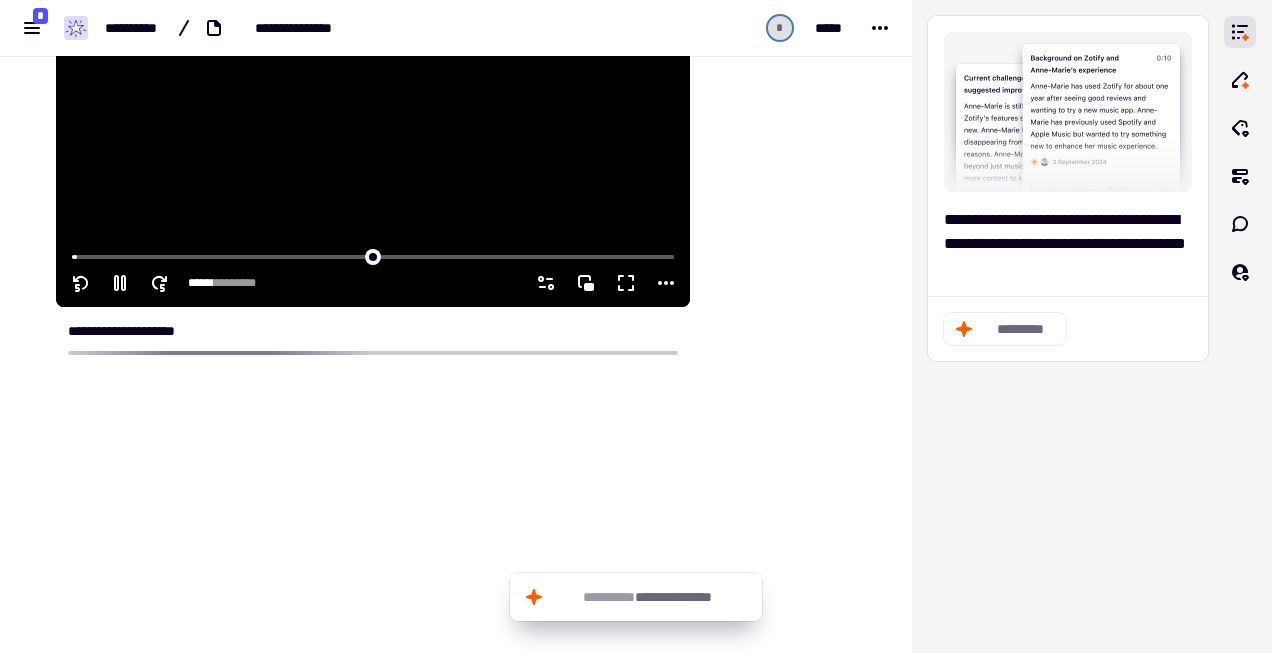 click 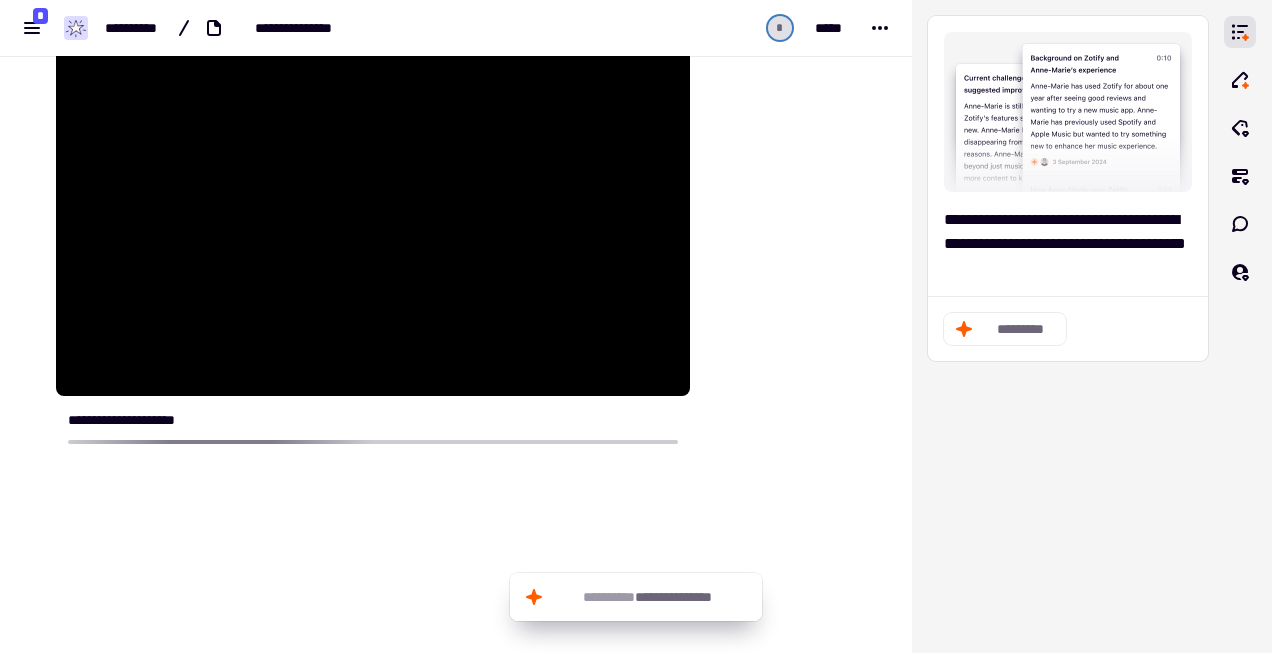 scroll, scrollTop: 274, scrollLeft: 0, axis: vertical 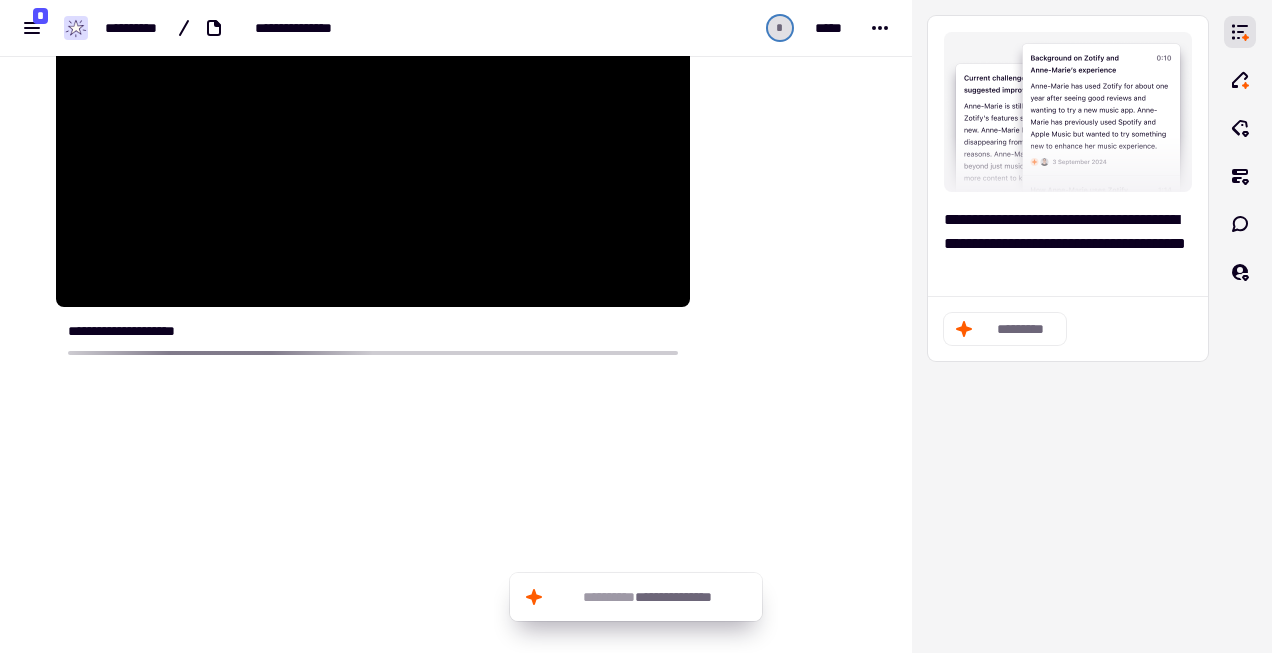 type on "*****" 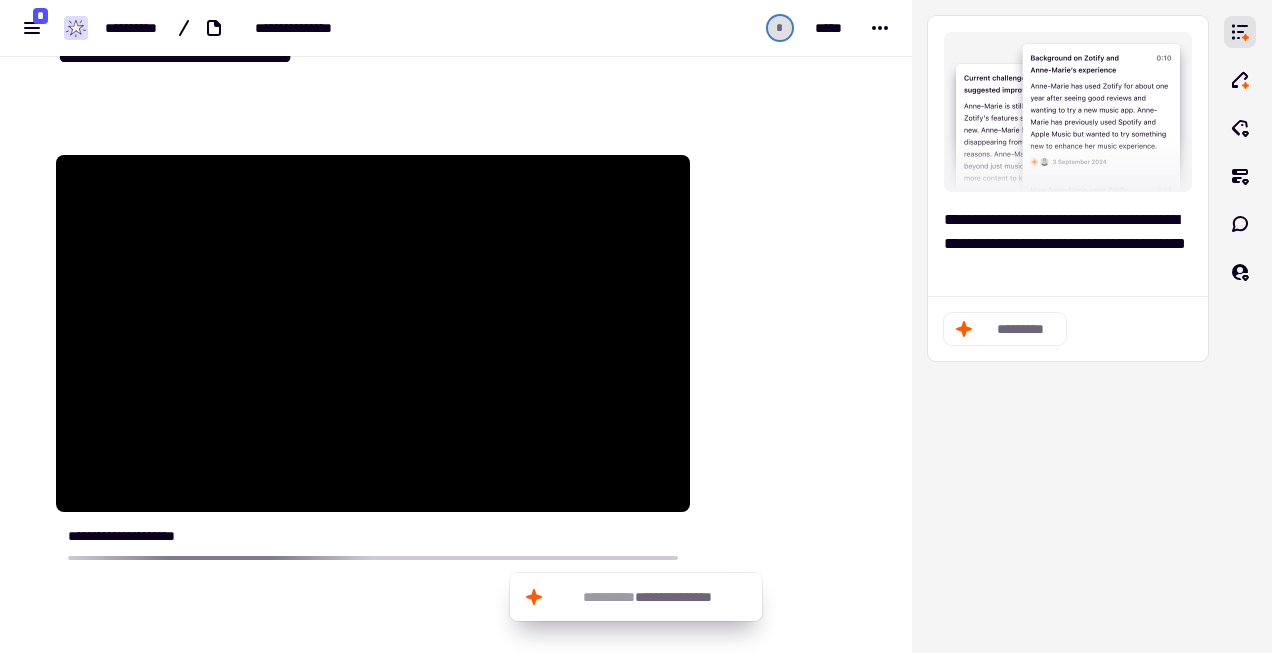 scroll, scrollTop: 0, scrollLeft: 0, axis: both 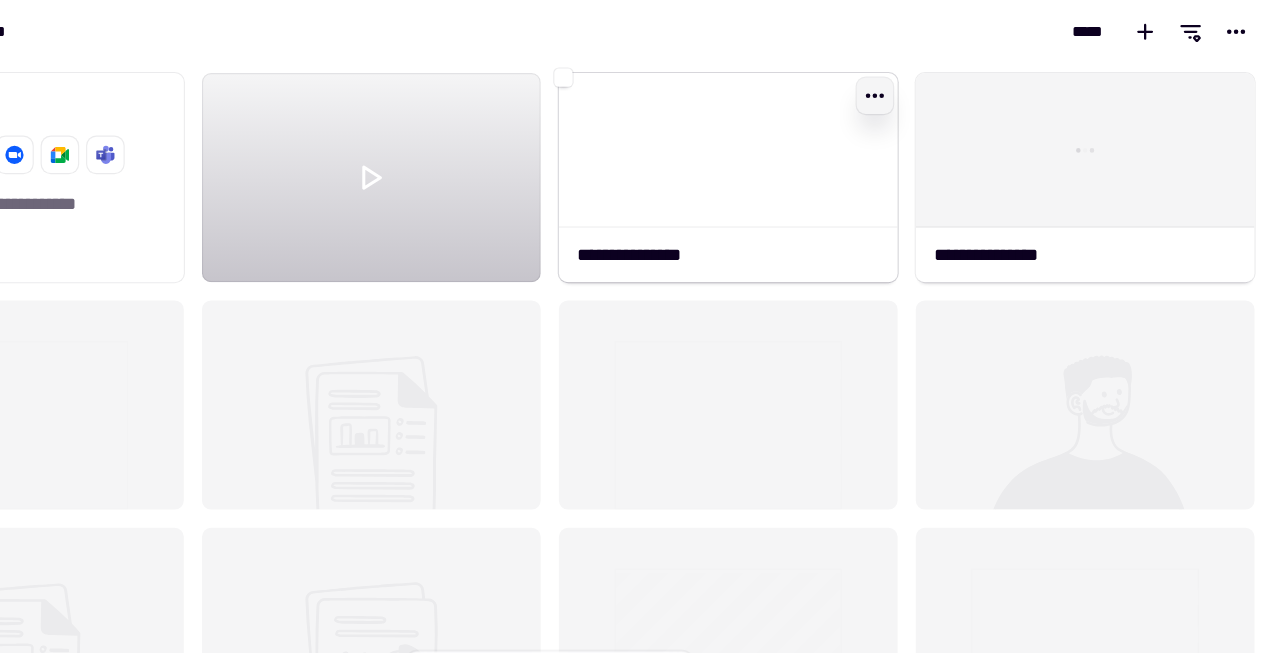 click 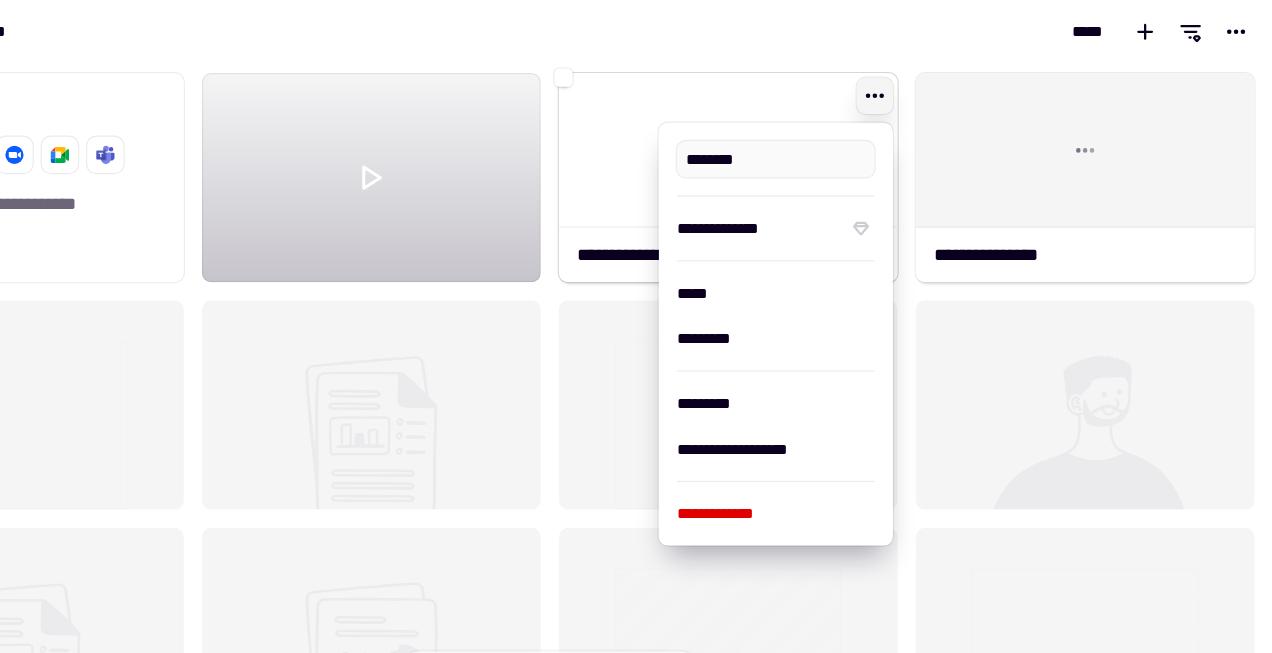 type on "**********" 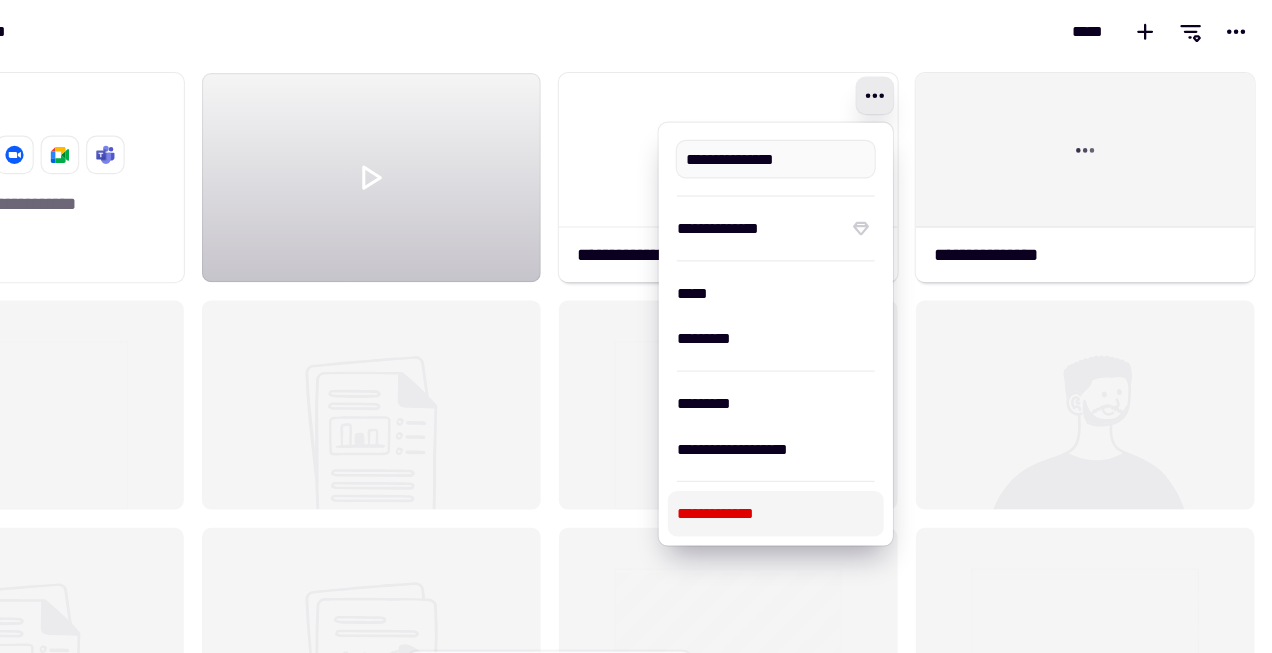 click on "**********" at bounding box center (835, 452) 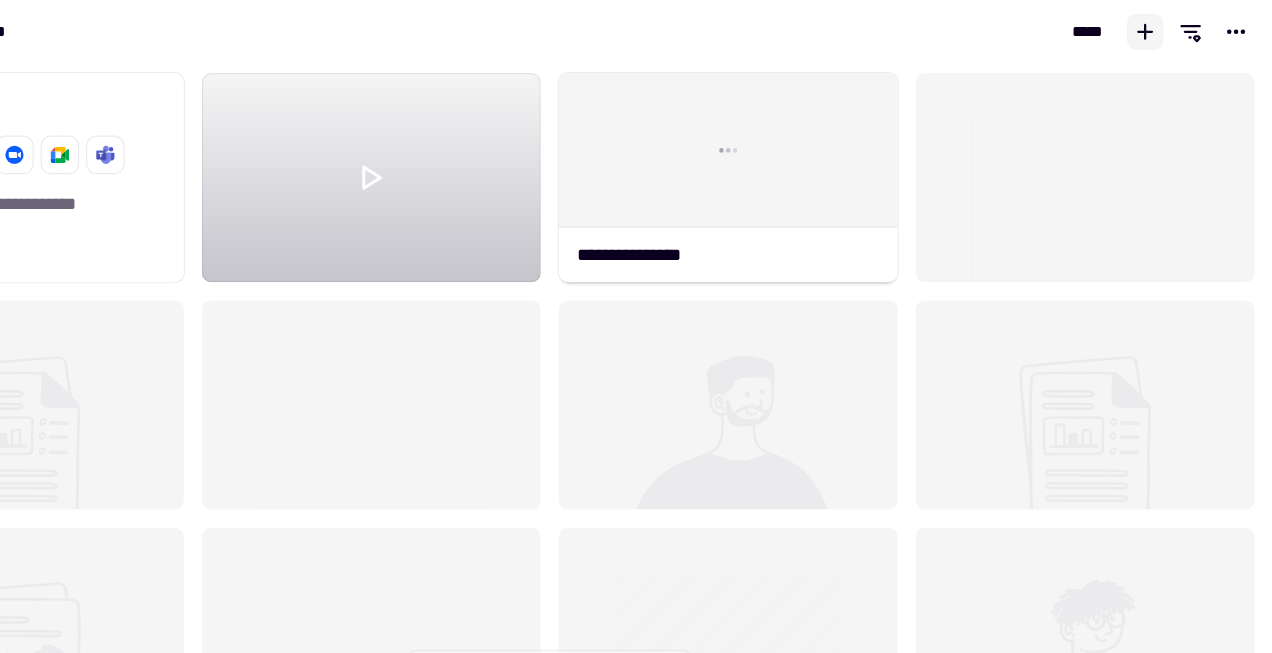 click 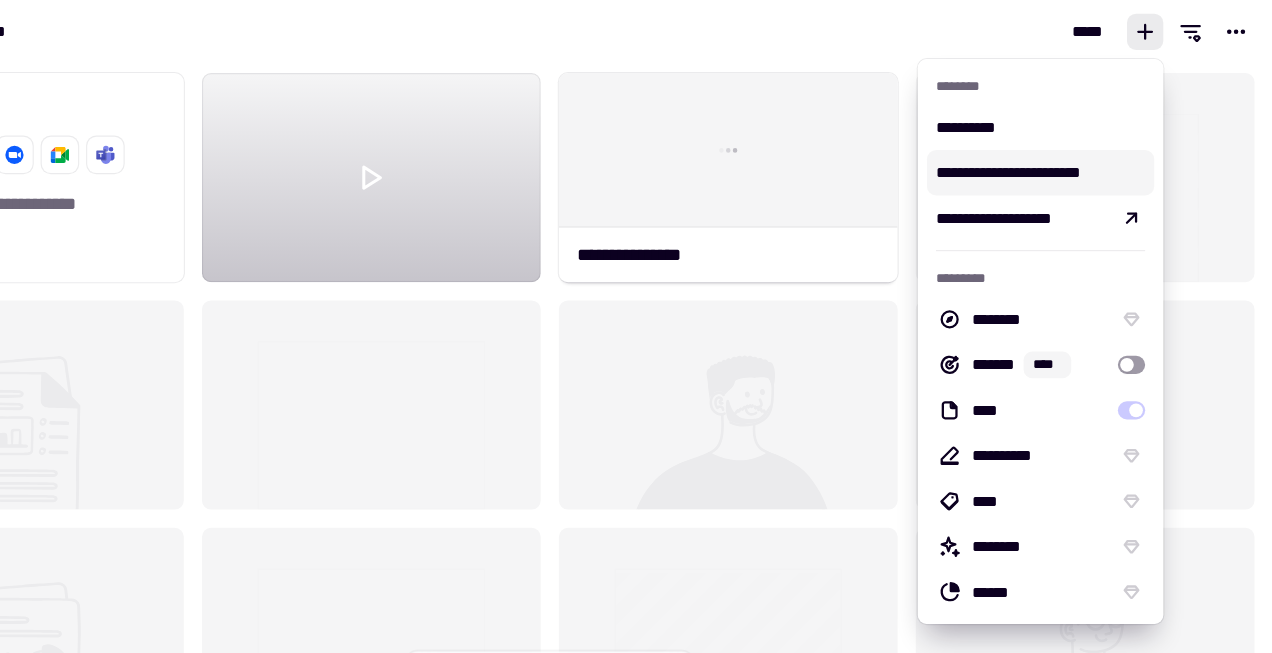 click on "**********" at bounding box center (1068, 152) 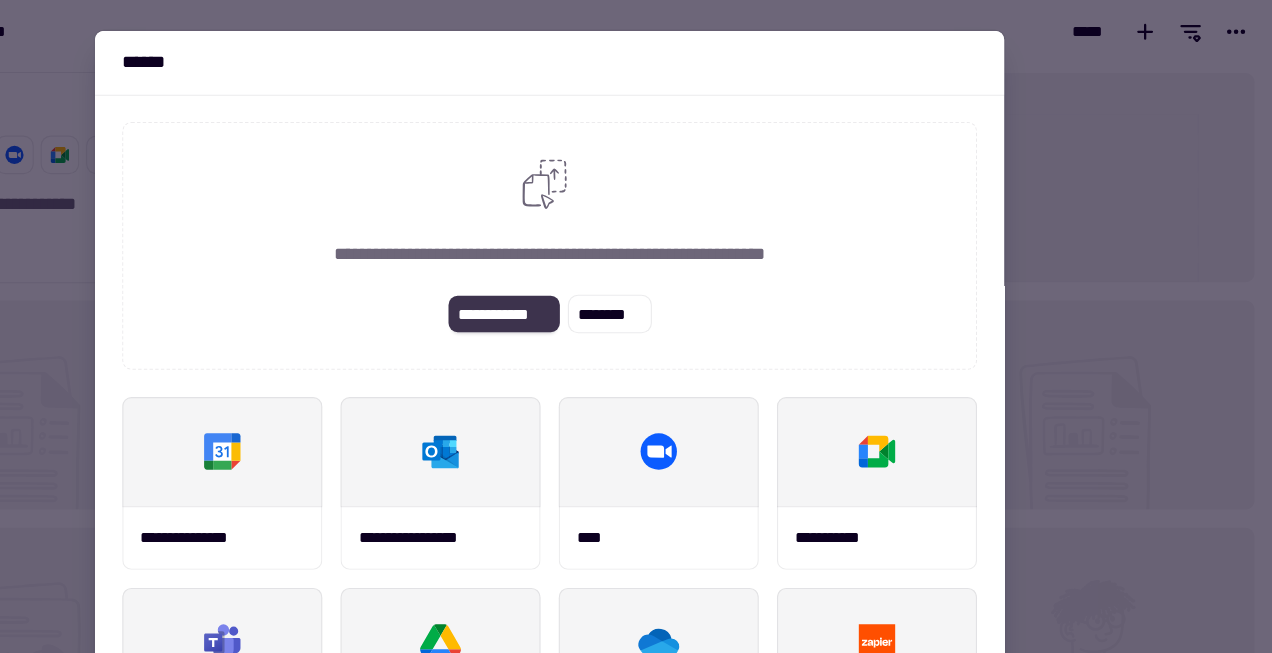 click on "**********" 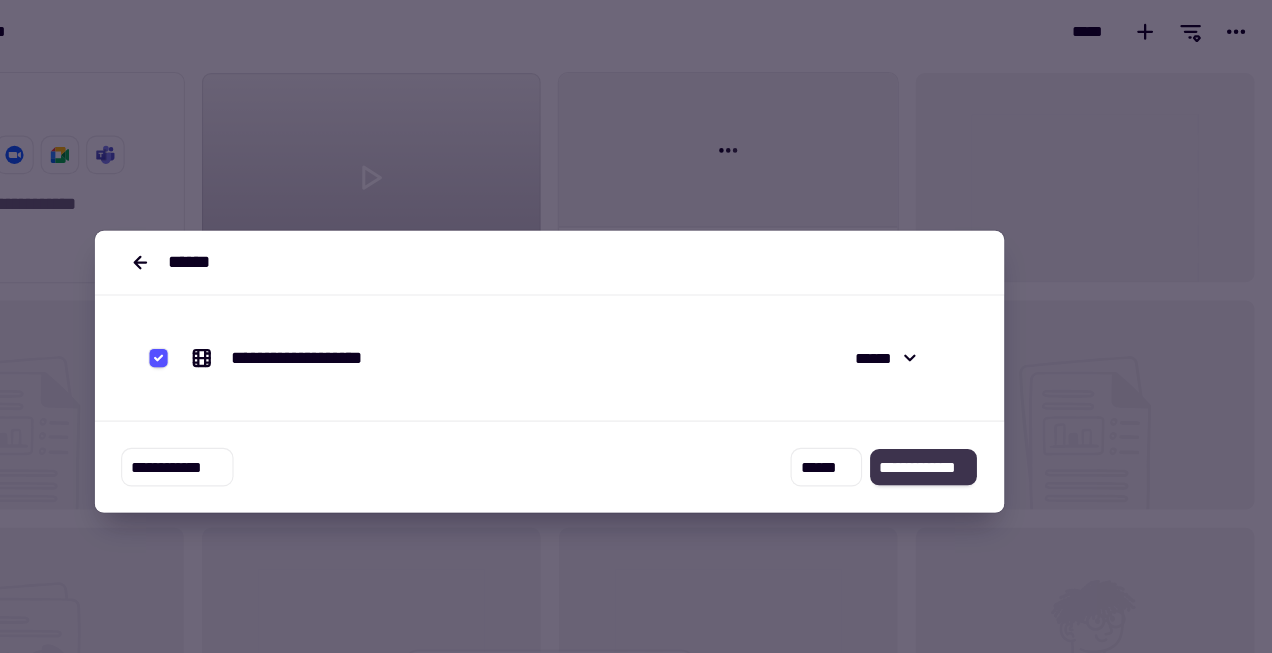 click on "**********" 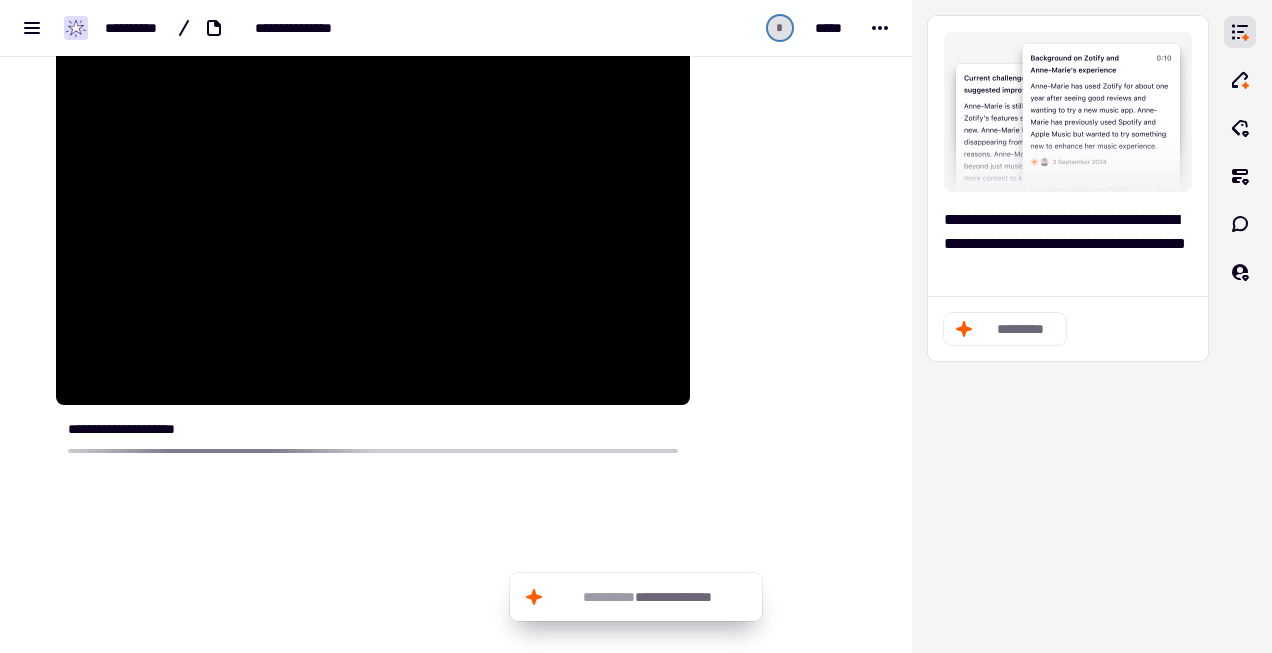 scroll, scrollTop: 181, scrollLeft: 0, axis: vertical 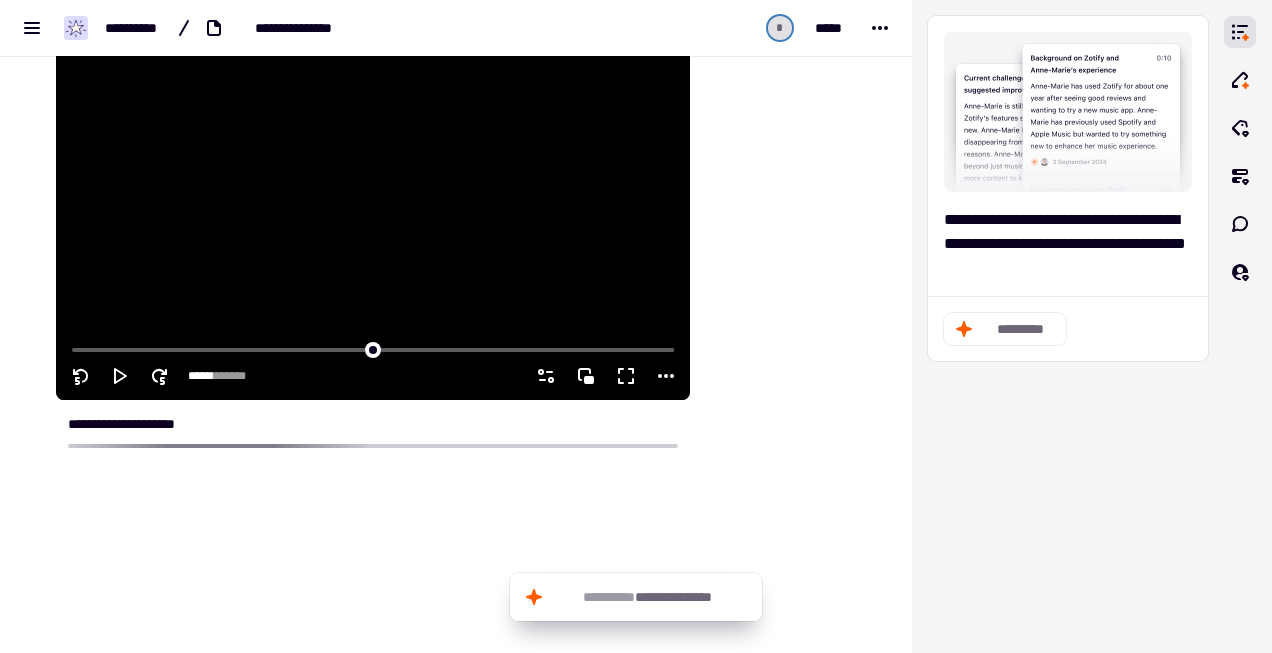 click 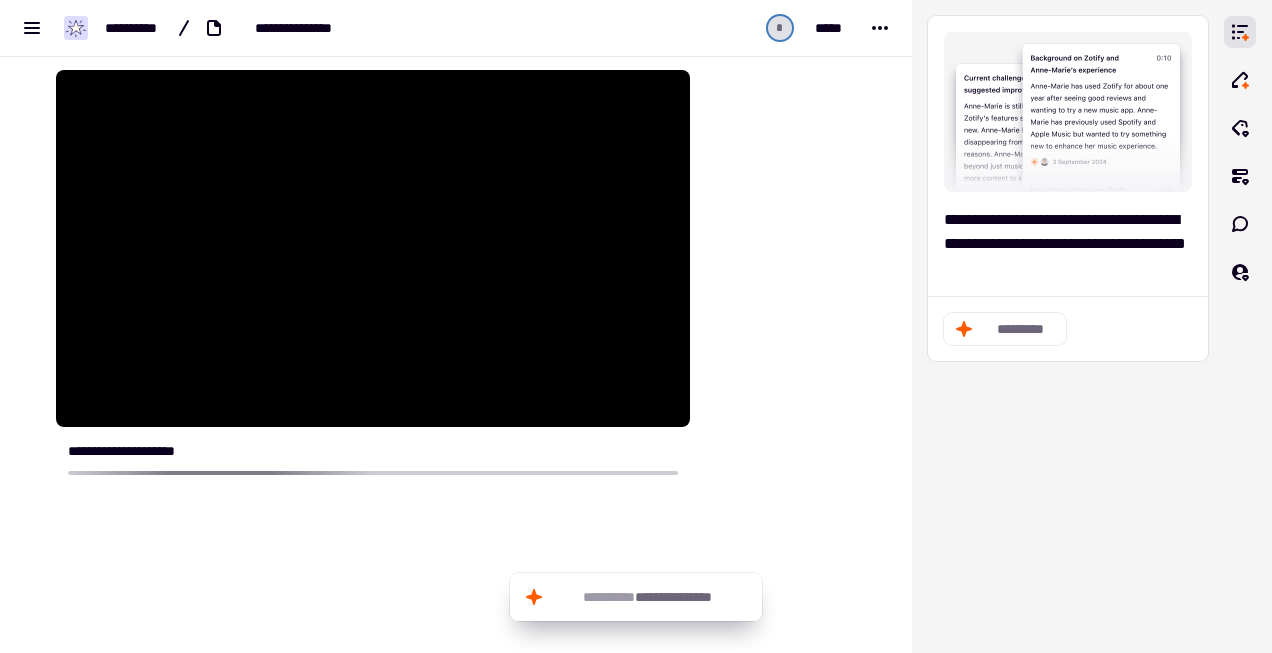 scroll, scrollTop: 157, scrollLeft: 0, axis: vertical 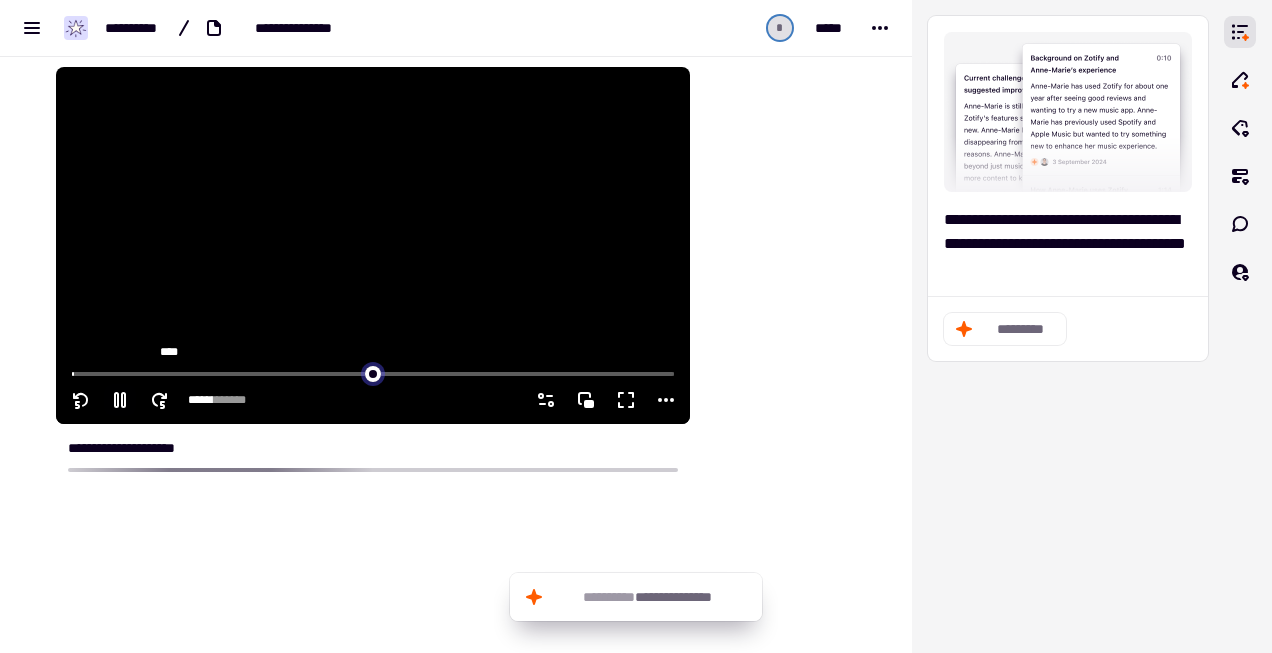 click at bounding box center [373, 372] 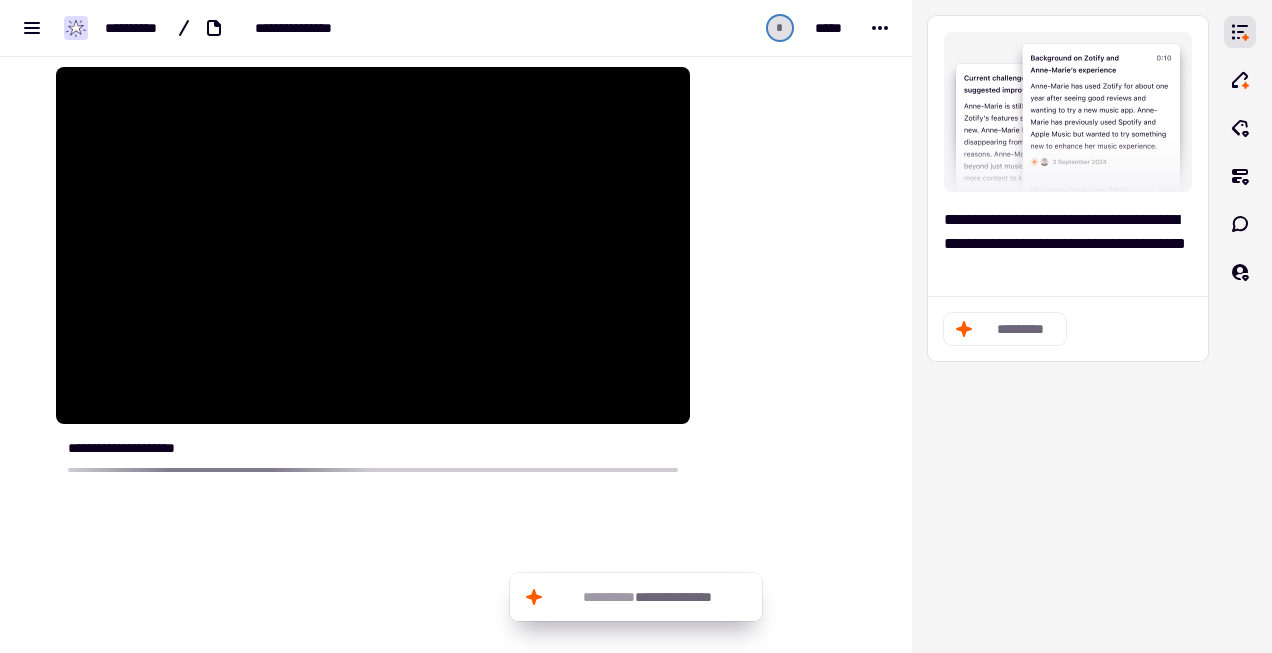 type on "******" 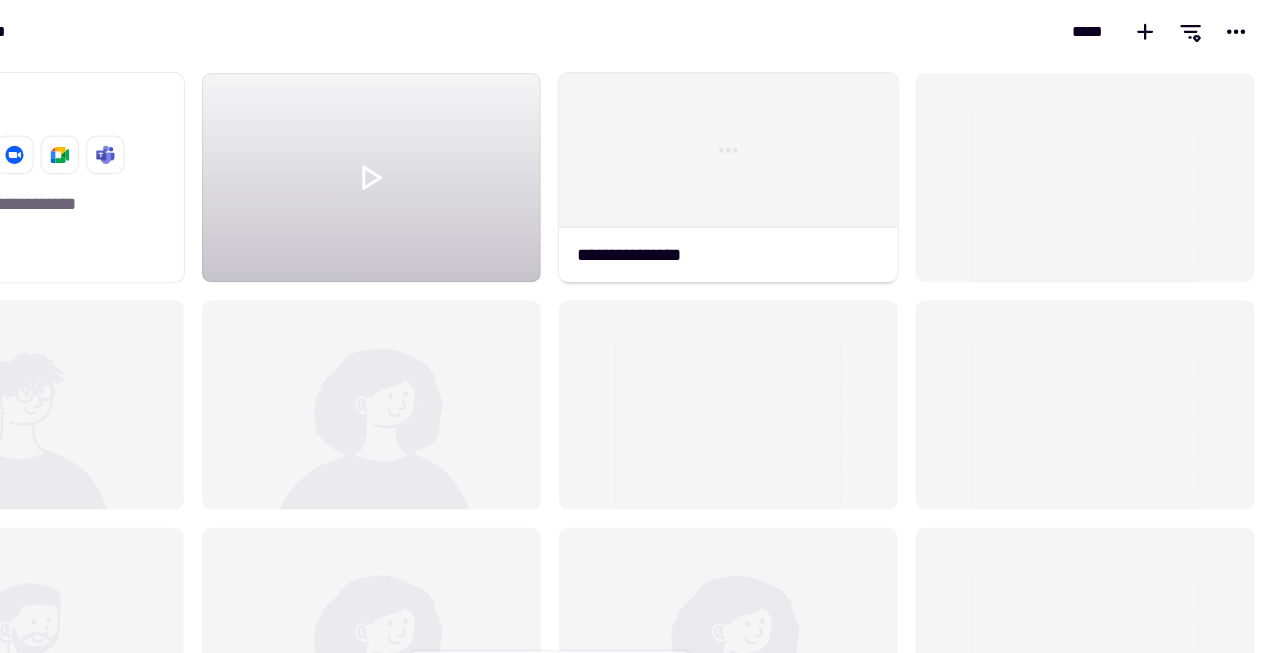 scroll, scrollTop: 1, scrollLeft: 1, axis: both 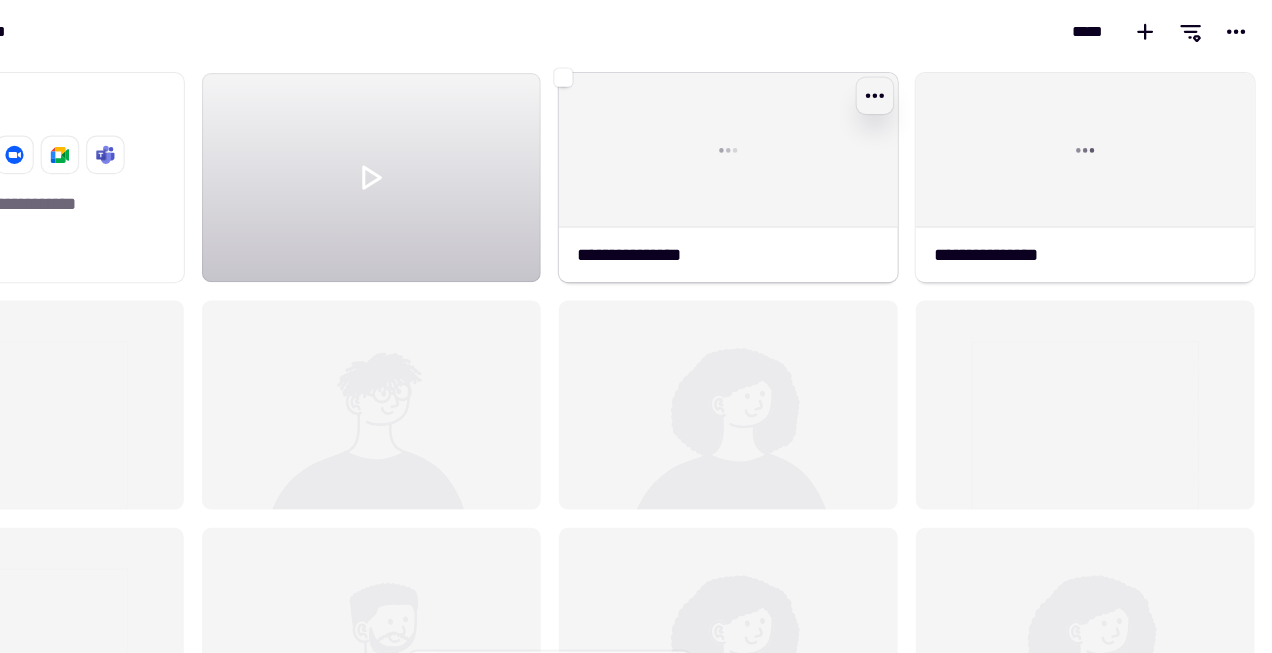 click 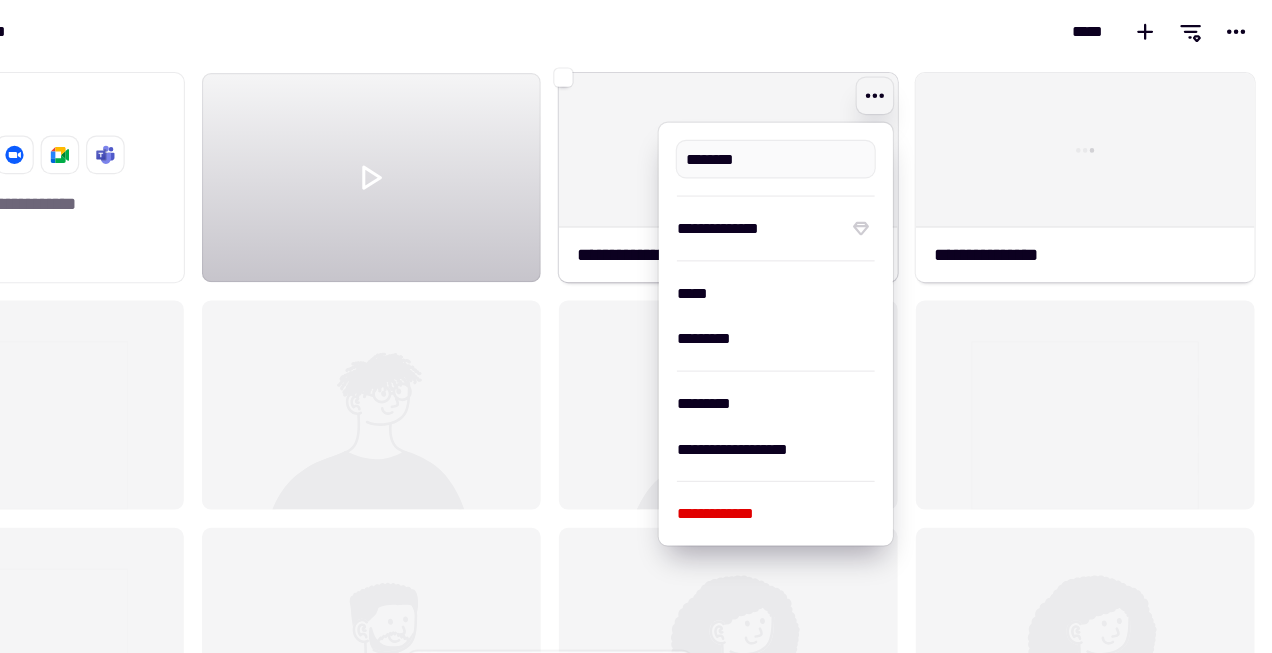 type on "**********" 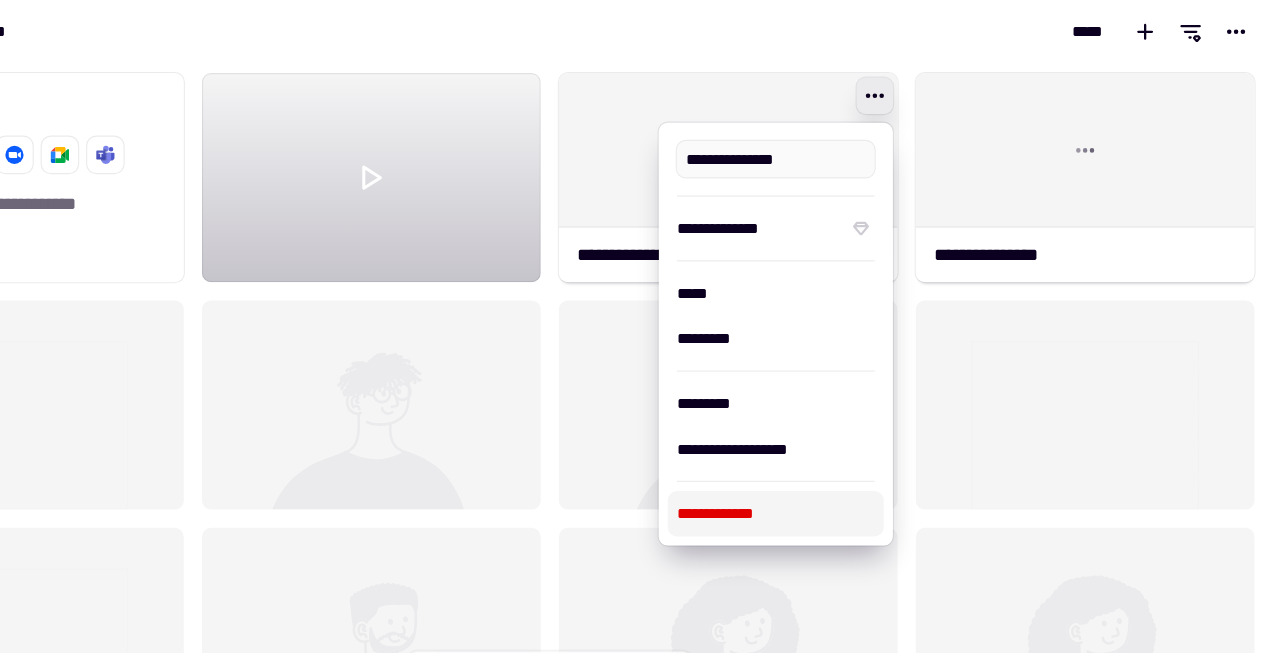 click on "**********" at bounding box center [835, 452] 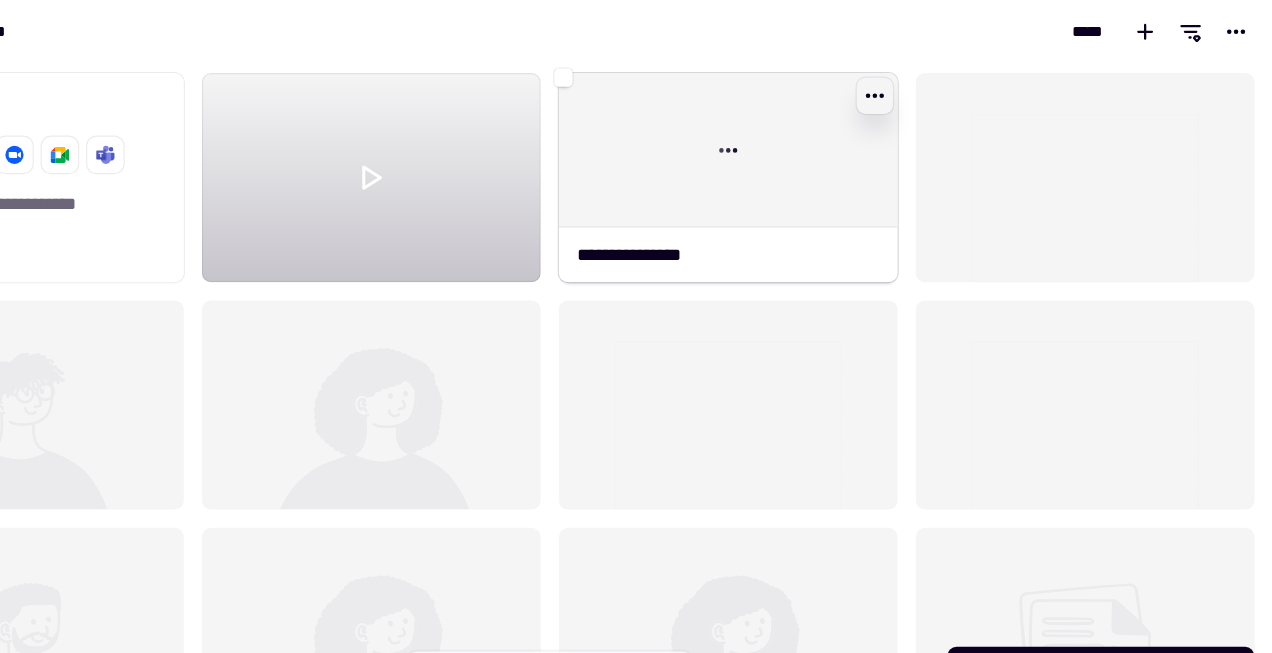 click 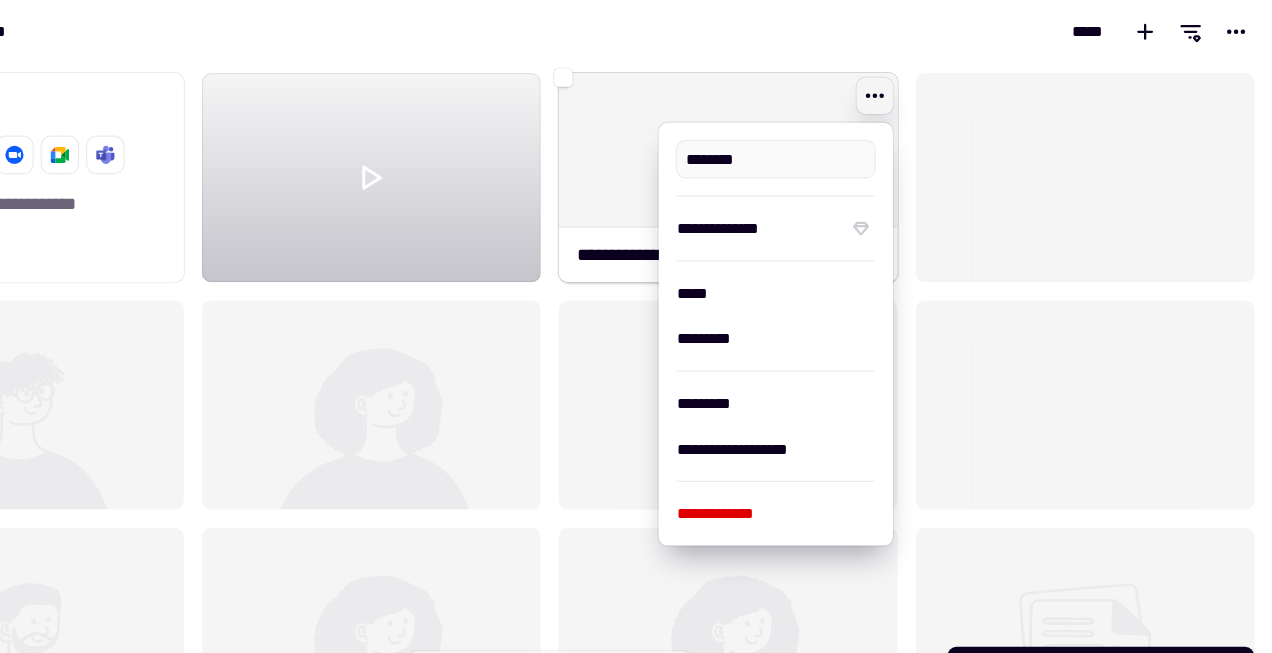 type on "**********" 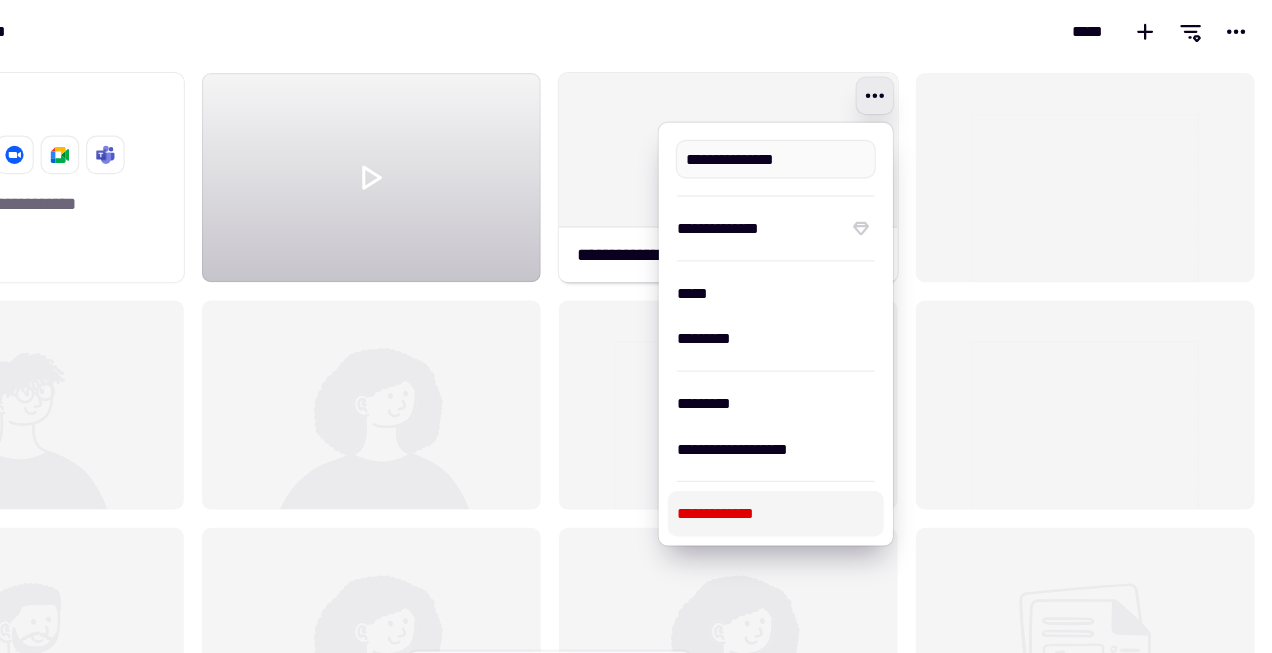 click on "**********" at bounding box center (835, 452) 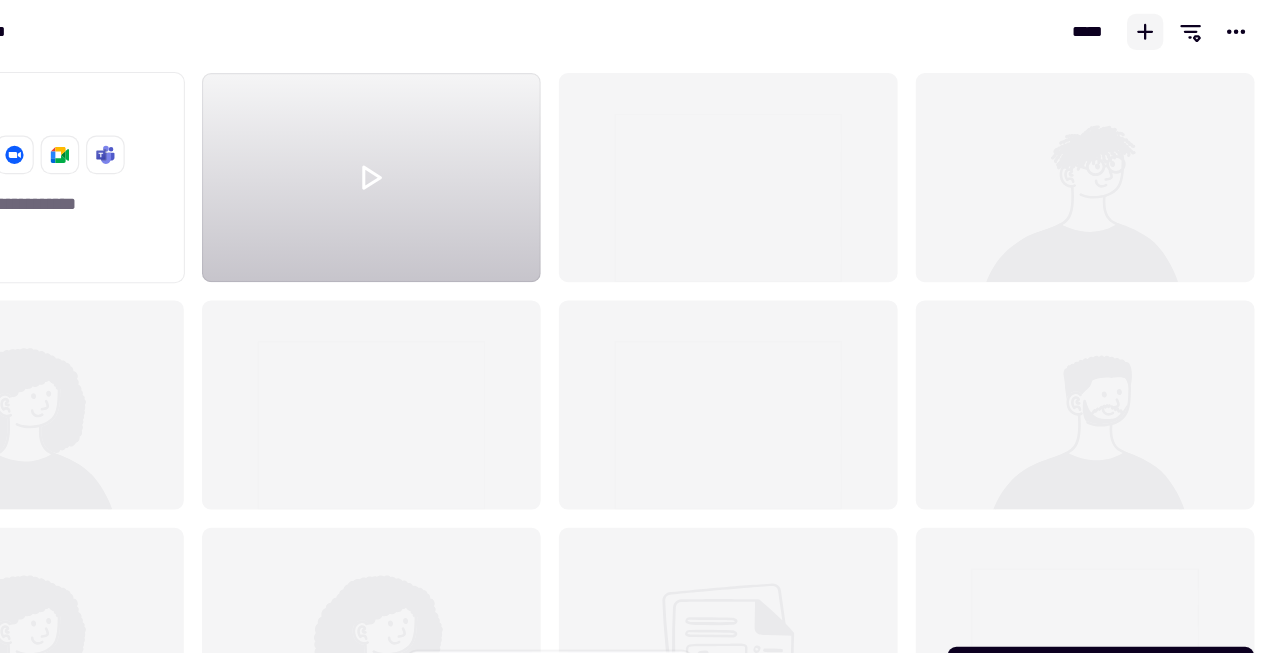 click 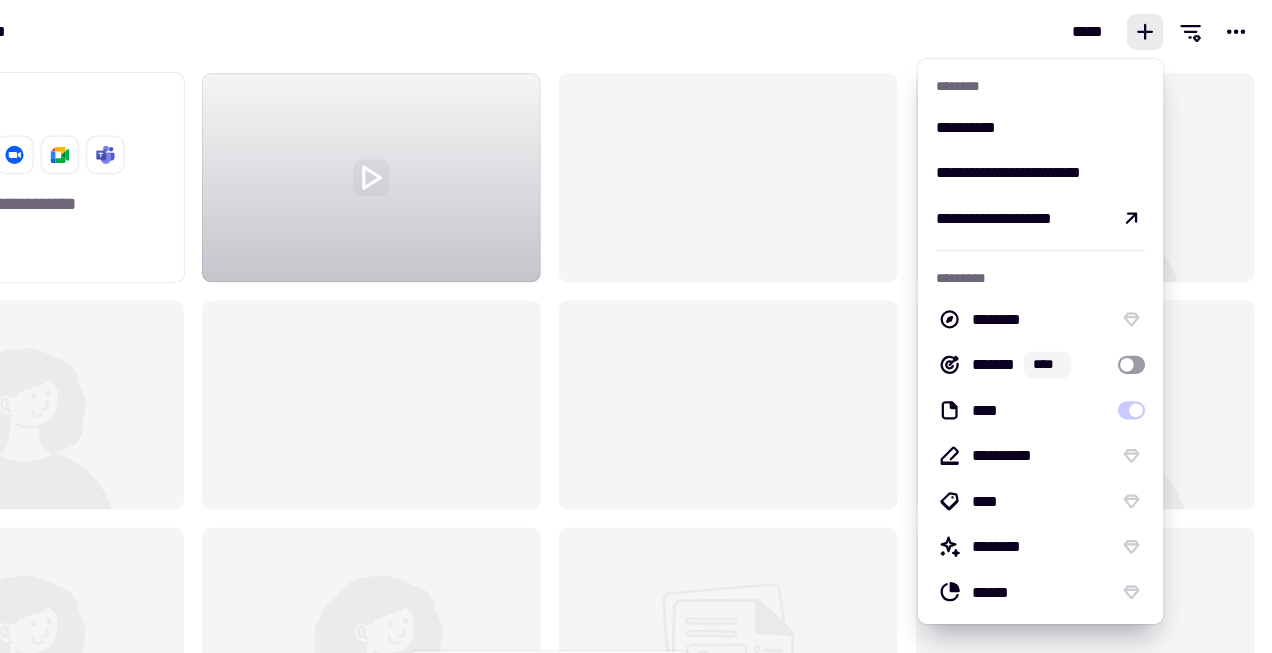 click 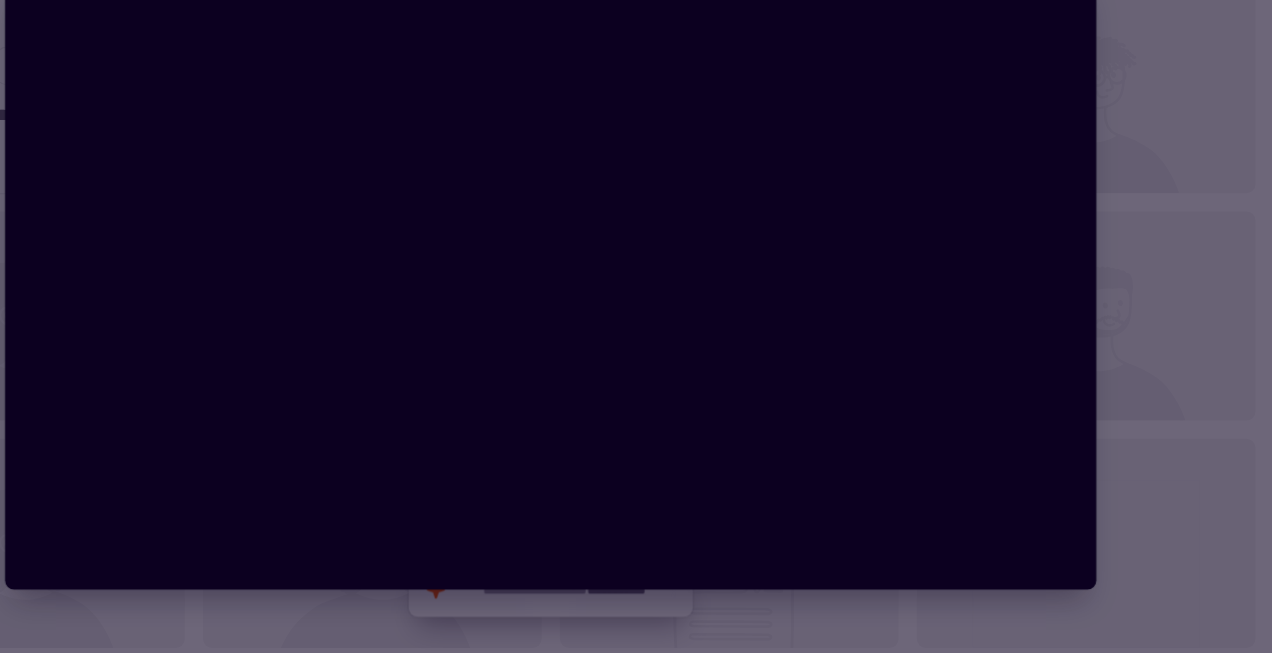 scroll, scrollTop: 0, scrollLeft: 0, axis: both 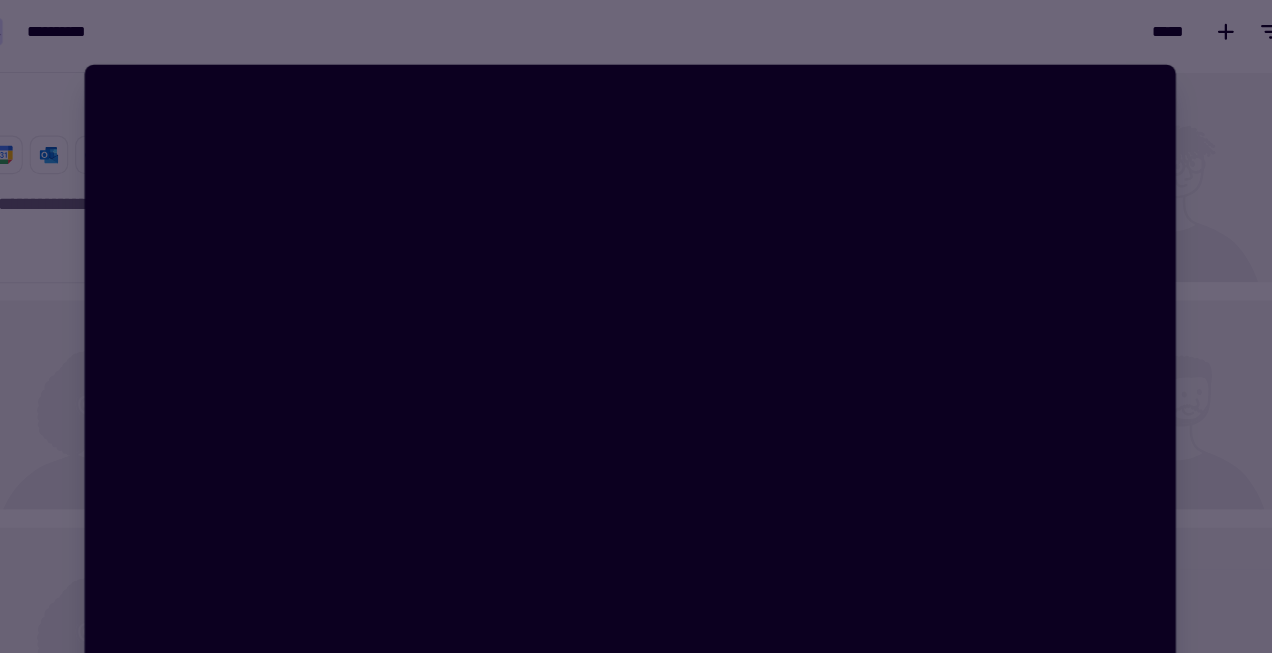 click at bounding box center [636, 326] 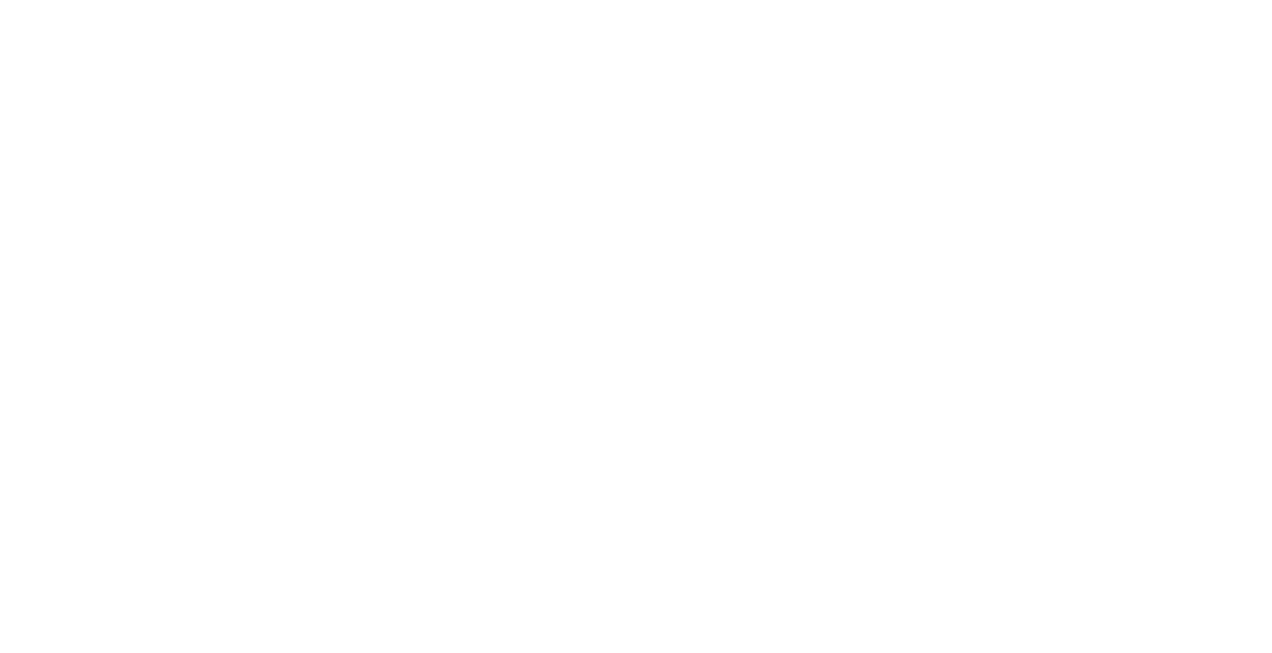 scroll, scrollTop: 0, scrollLeft: 0, axis: both 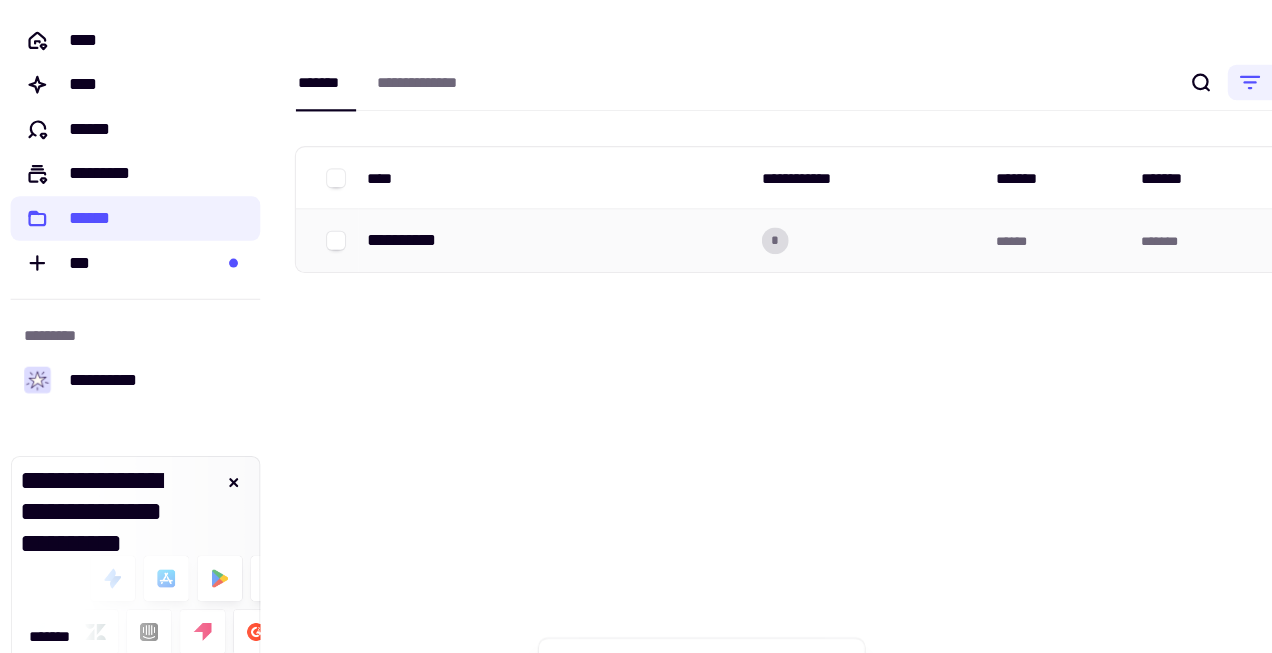 click on "**********" at bounding box center (375, 216) 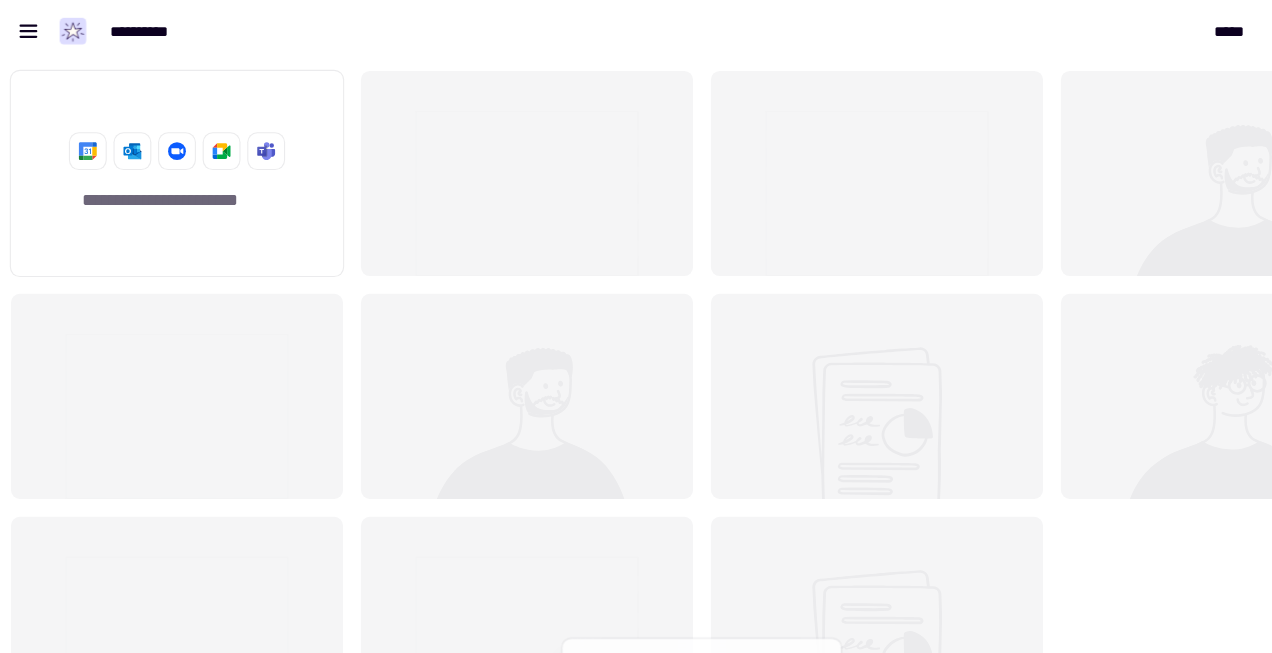 scroll, scrollTop: 1, scrollLeft: 1, axis: both 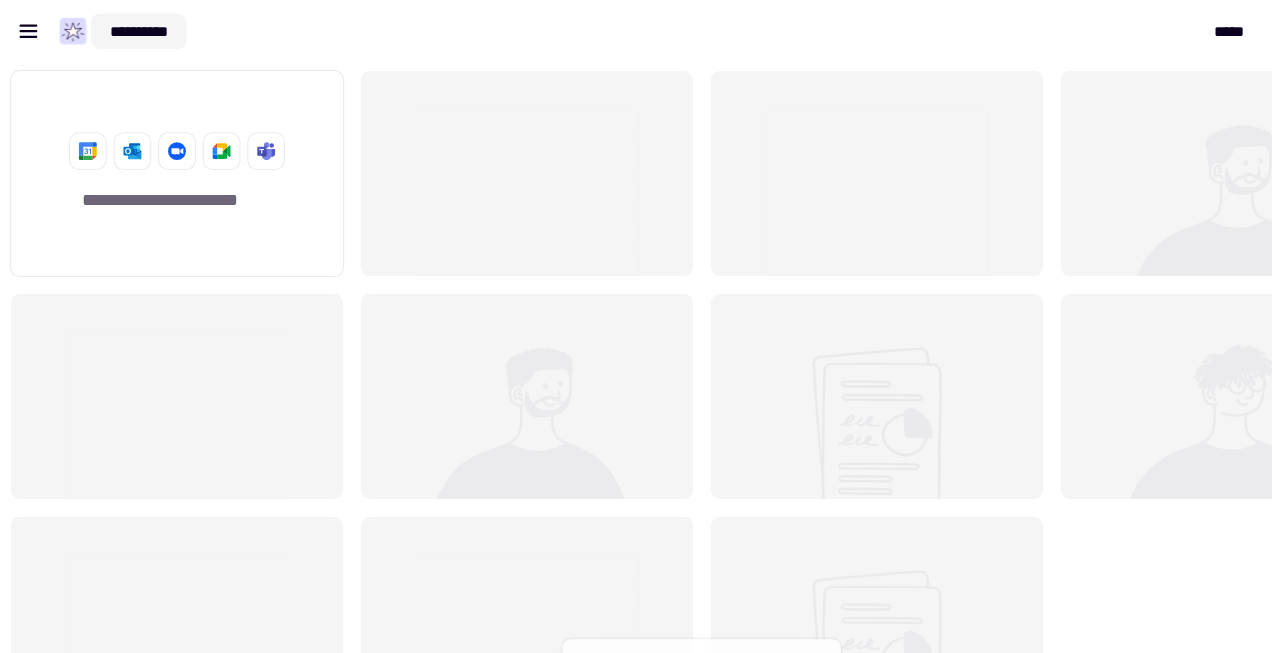 click on "**********" 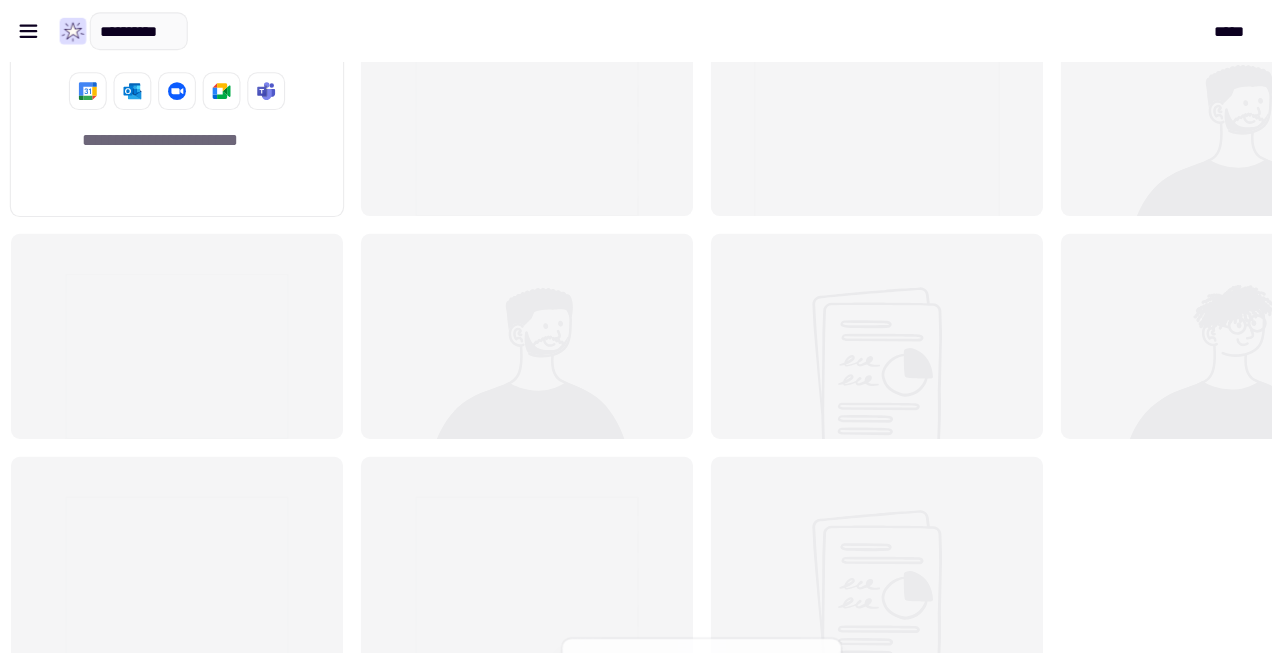scroll, scrollTop: 137, scrollLeft: 0, axis: vertical 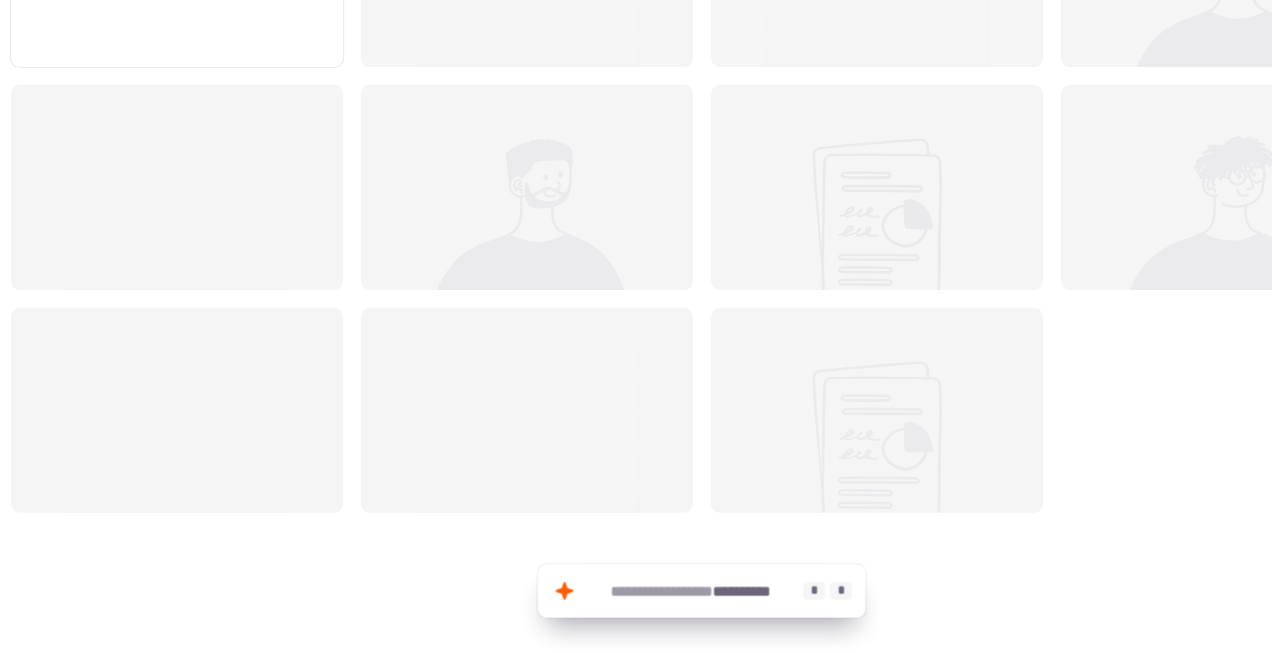 click on "[NUMBER] [STREET]" 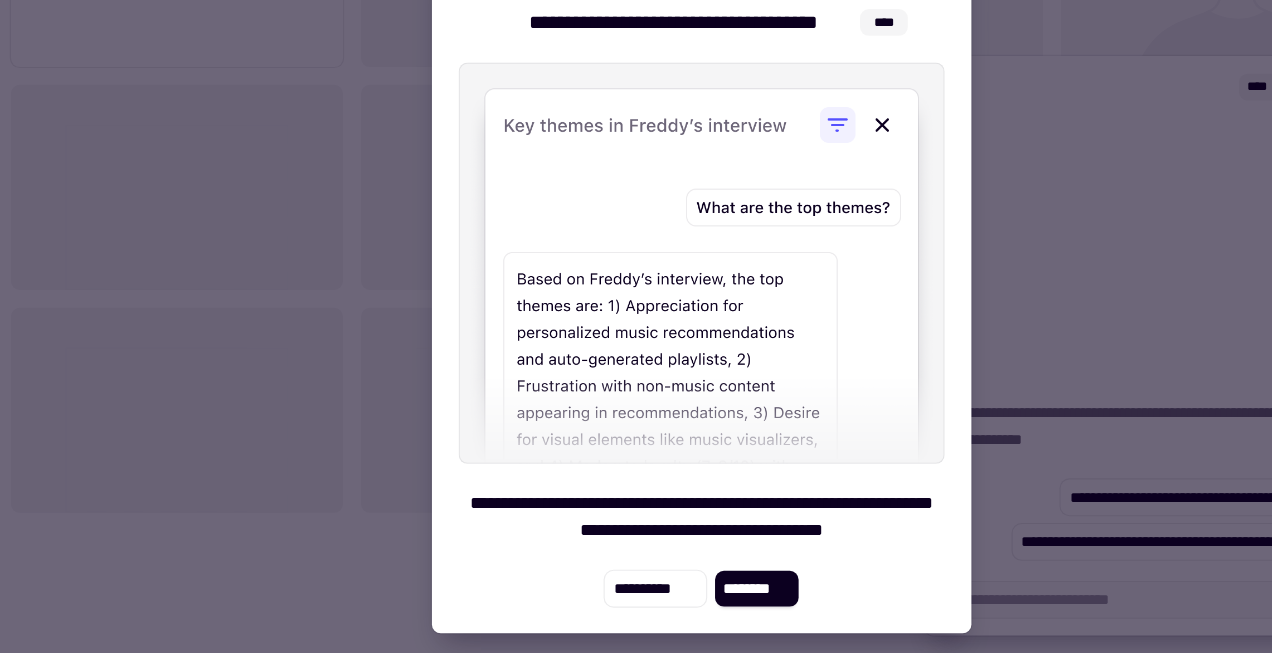 click at bounding box center (636, 326) 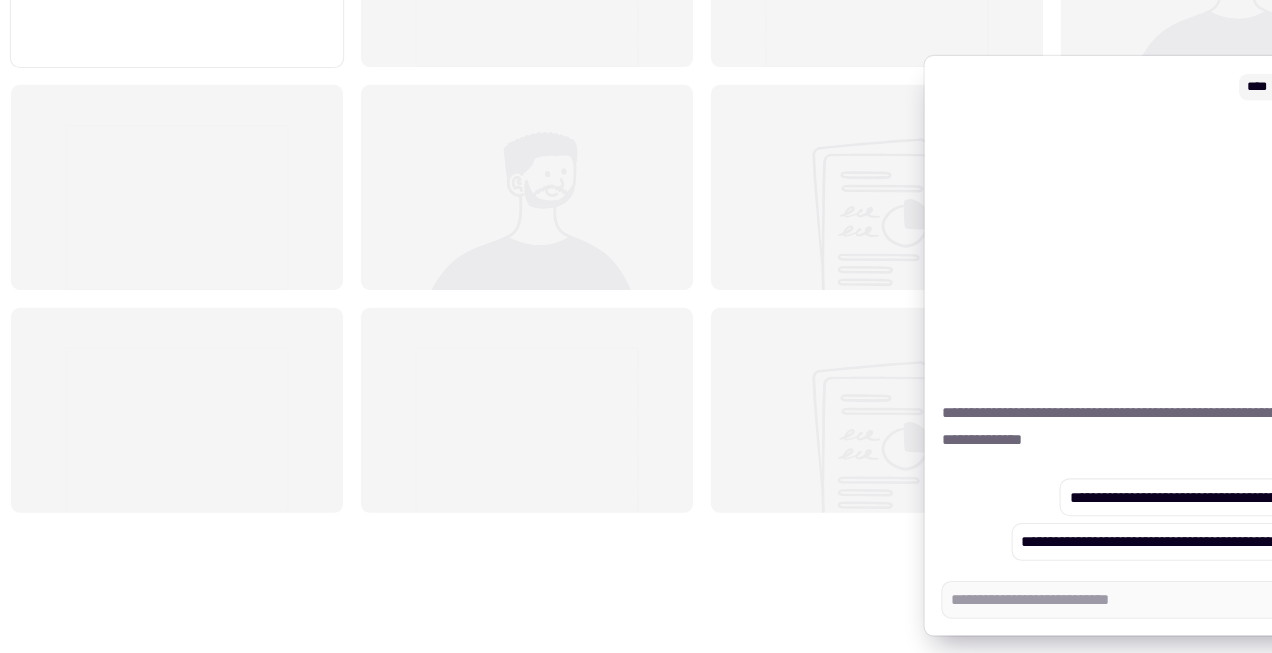 scroll, scrollTop: 0, scrollLeft: 0, axis: both 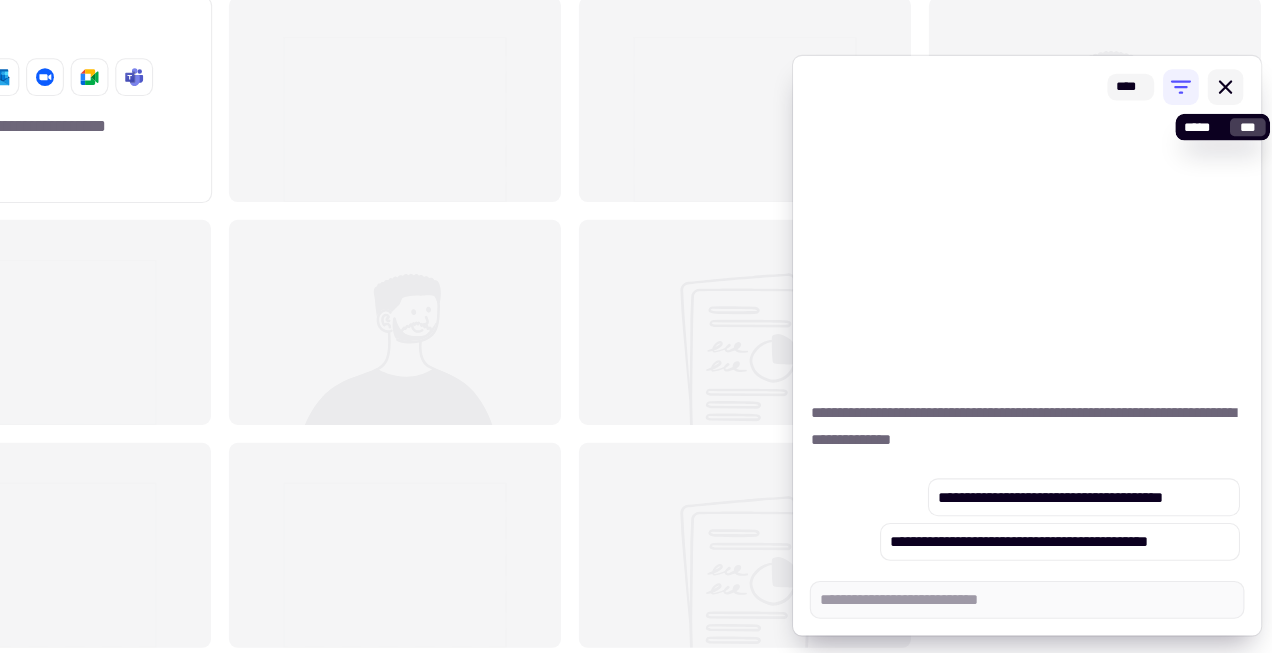 click 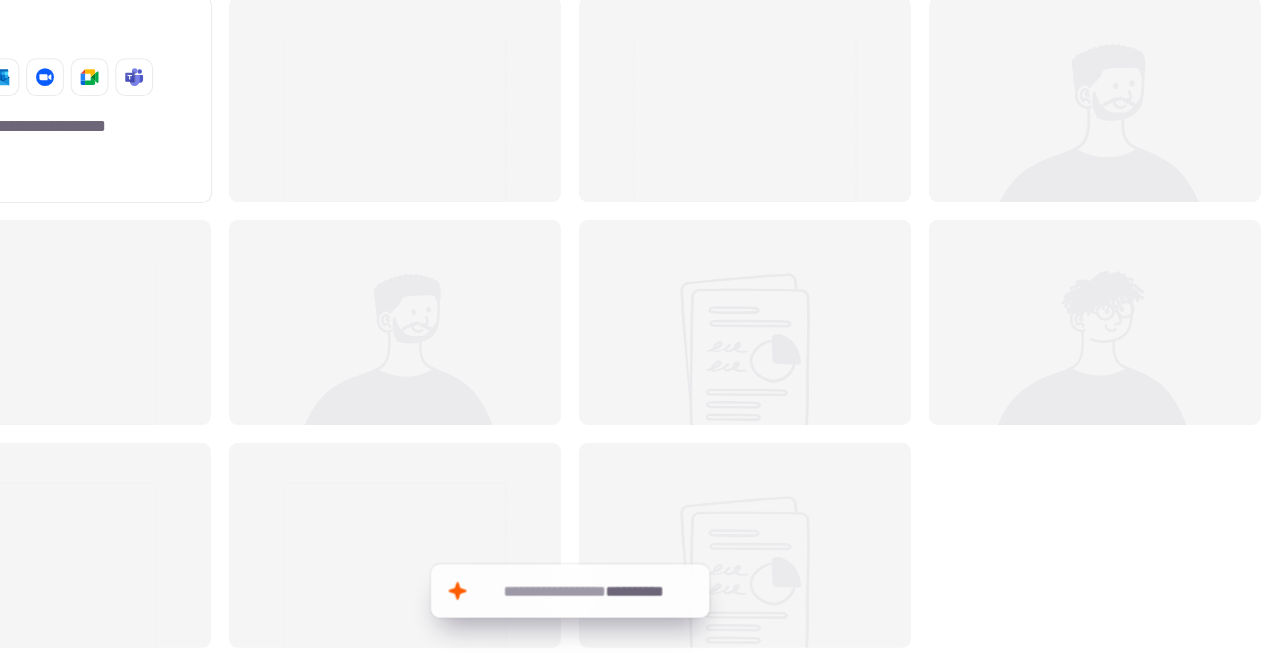 scroll, scrollTop: 0, scrollLeft: 0, axis: both 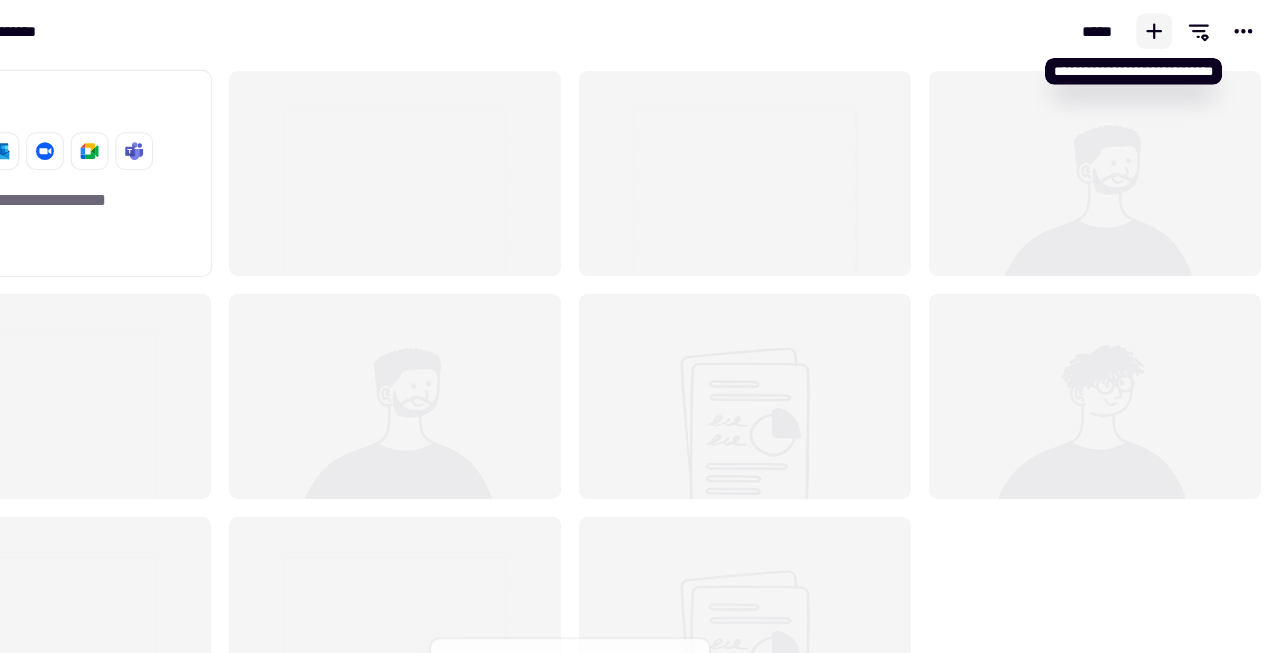 click 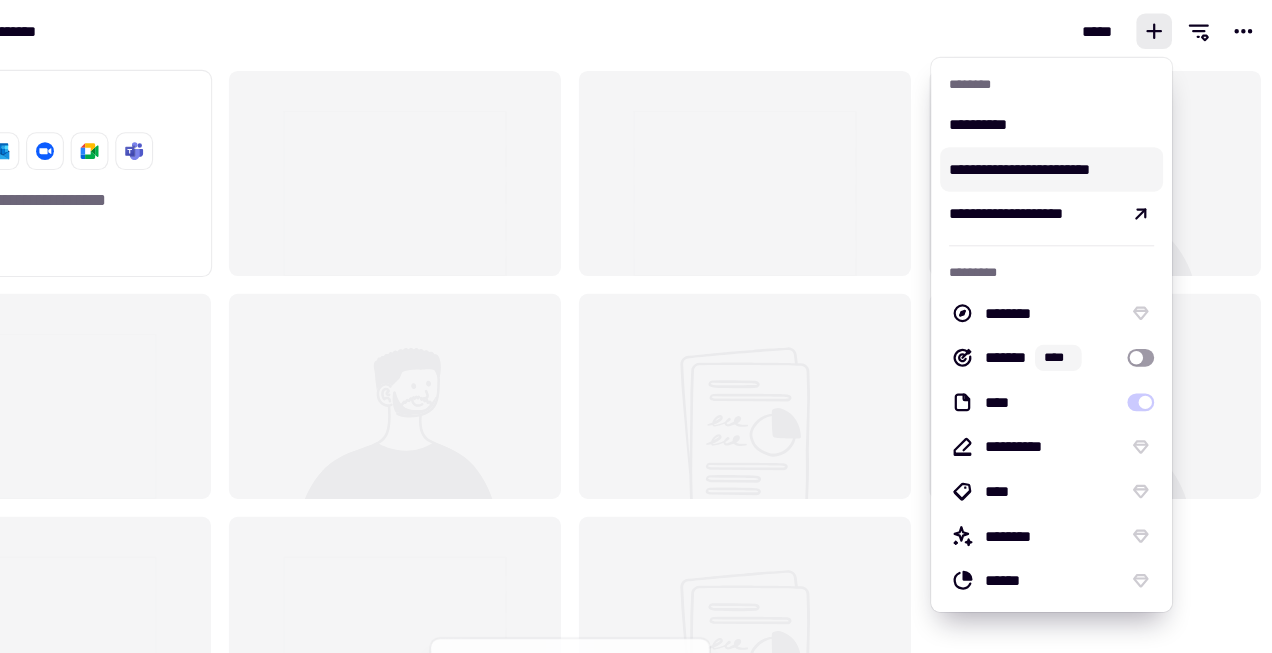 click on "**********" at bounding box center (1068, 152) 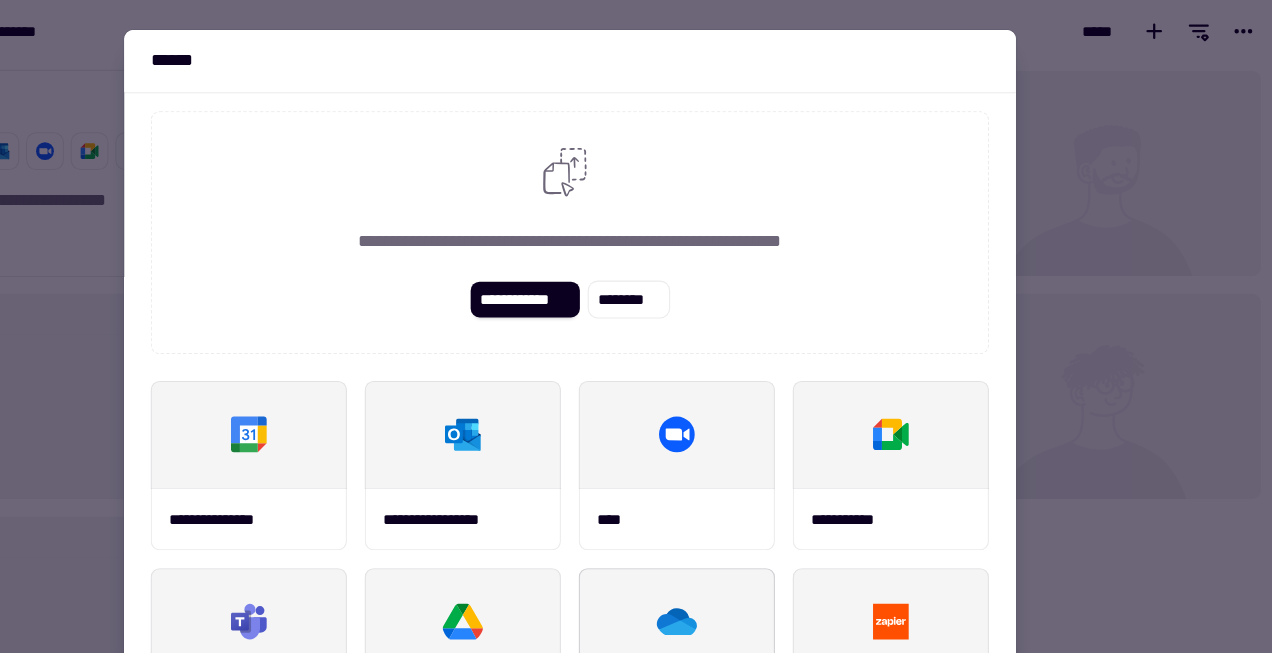 scroll, scrollTop: 0, scrollLeft: 0, axis: both 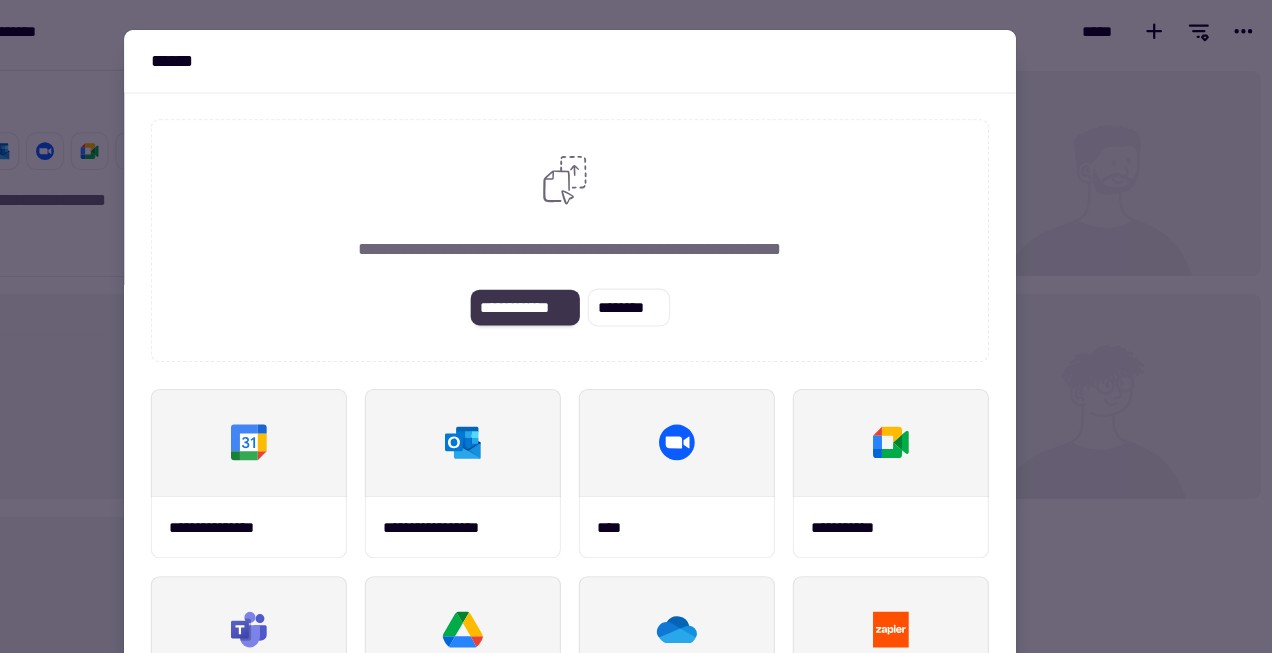 click on "**********" 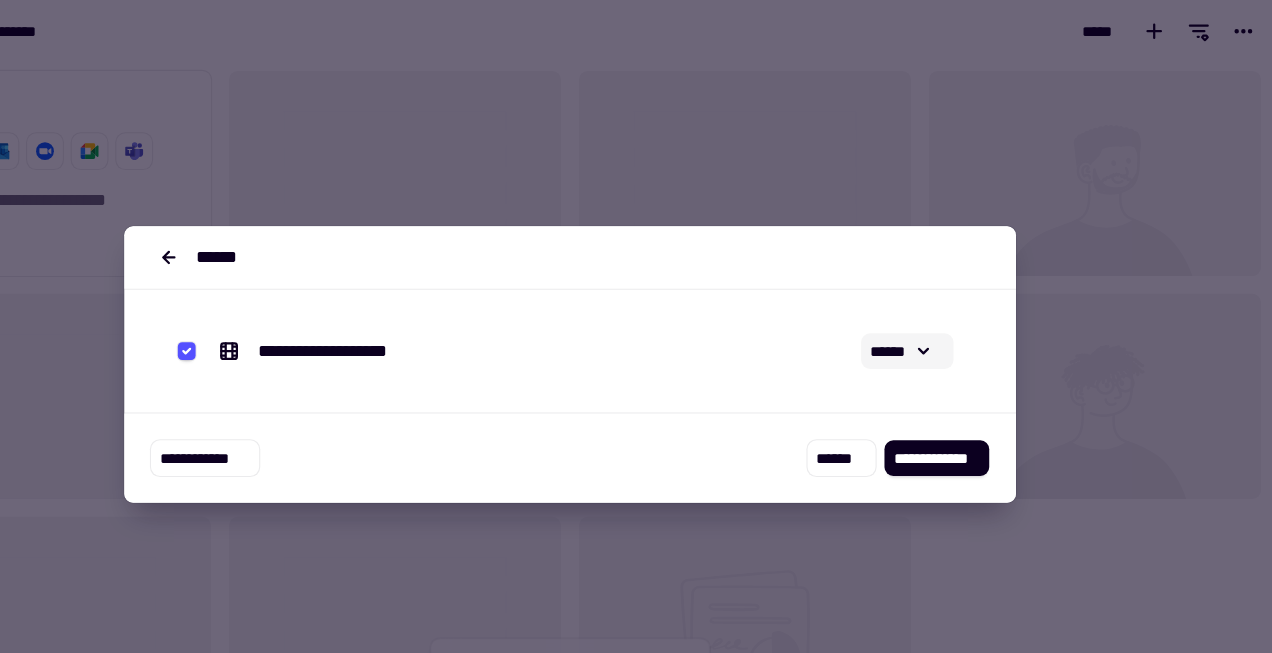 click 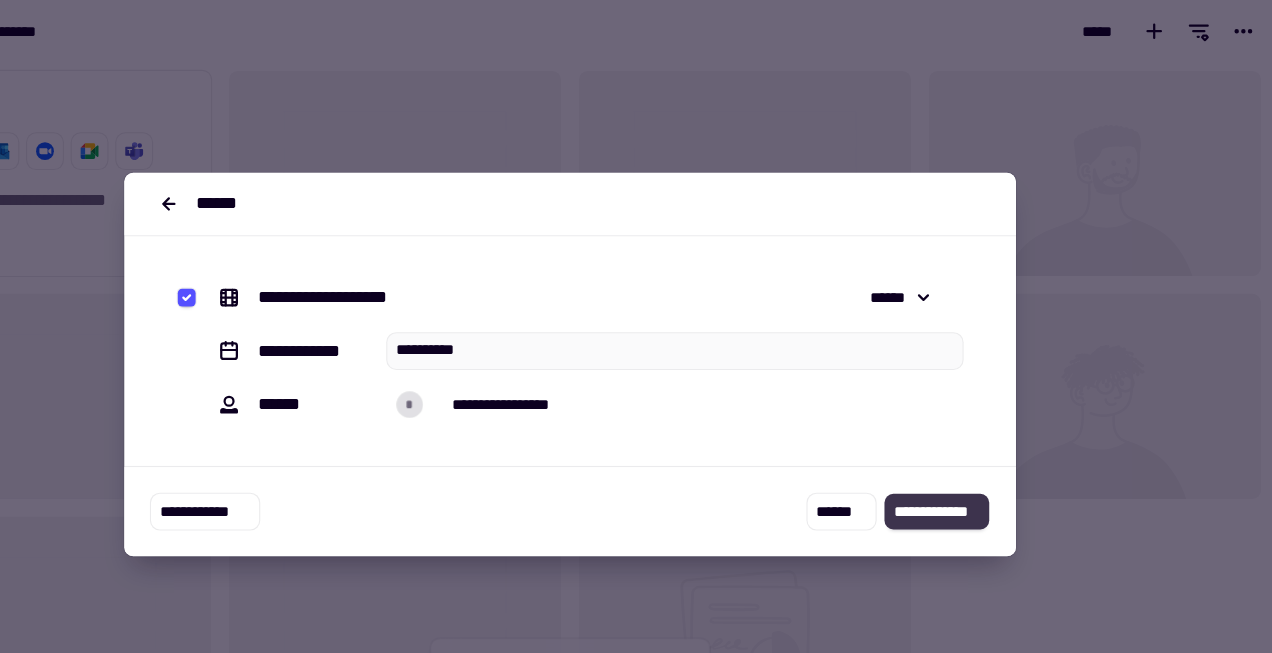 click on "**********" 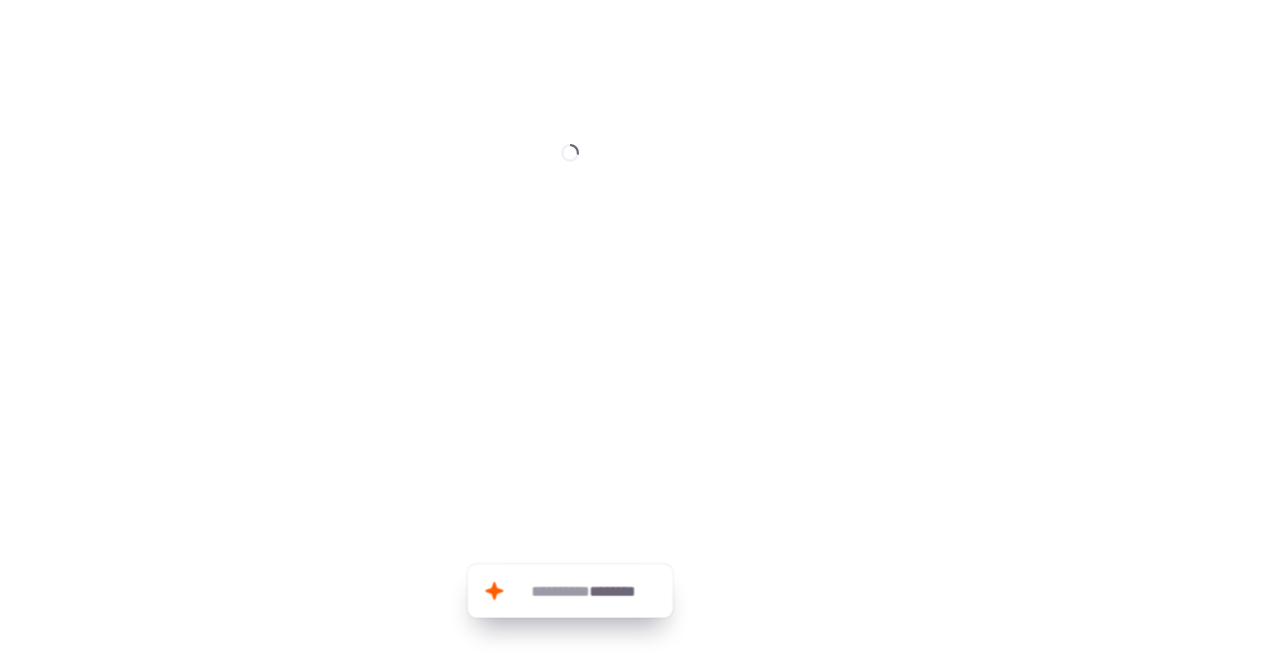 scroll, scrollTop: 0, scrollLeft: 0, axis: both 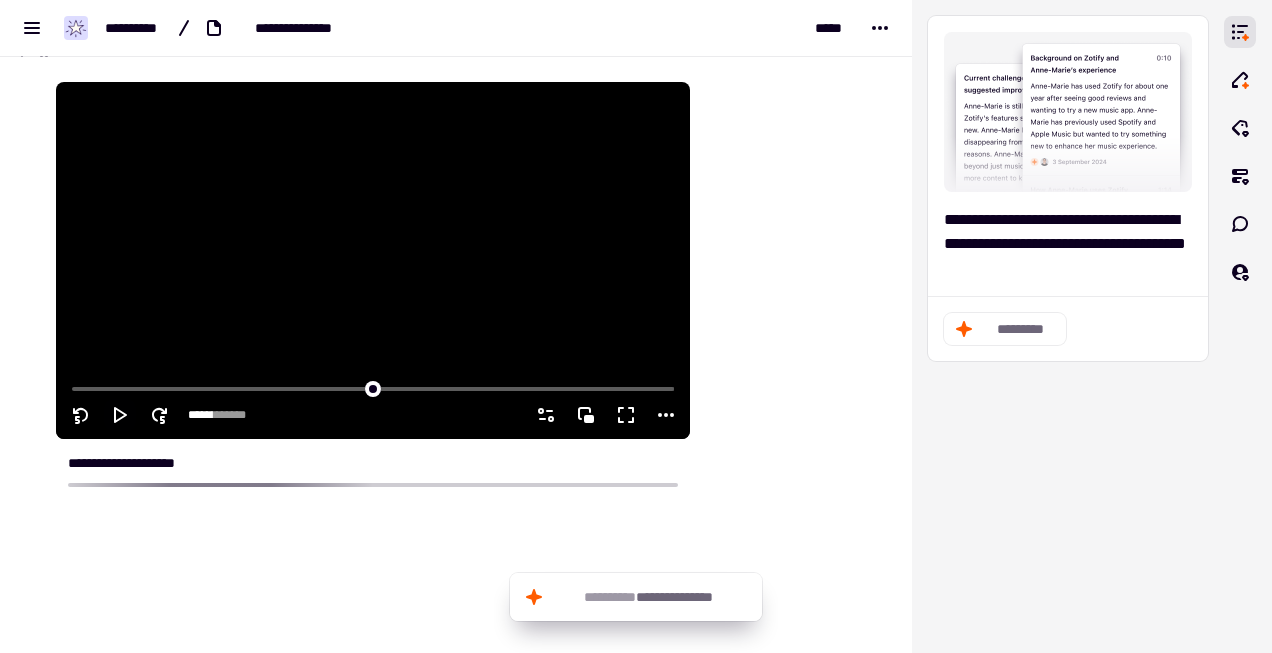 click 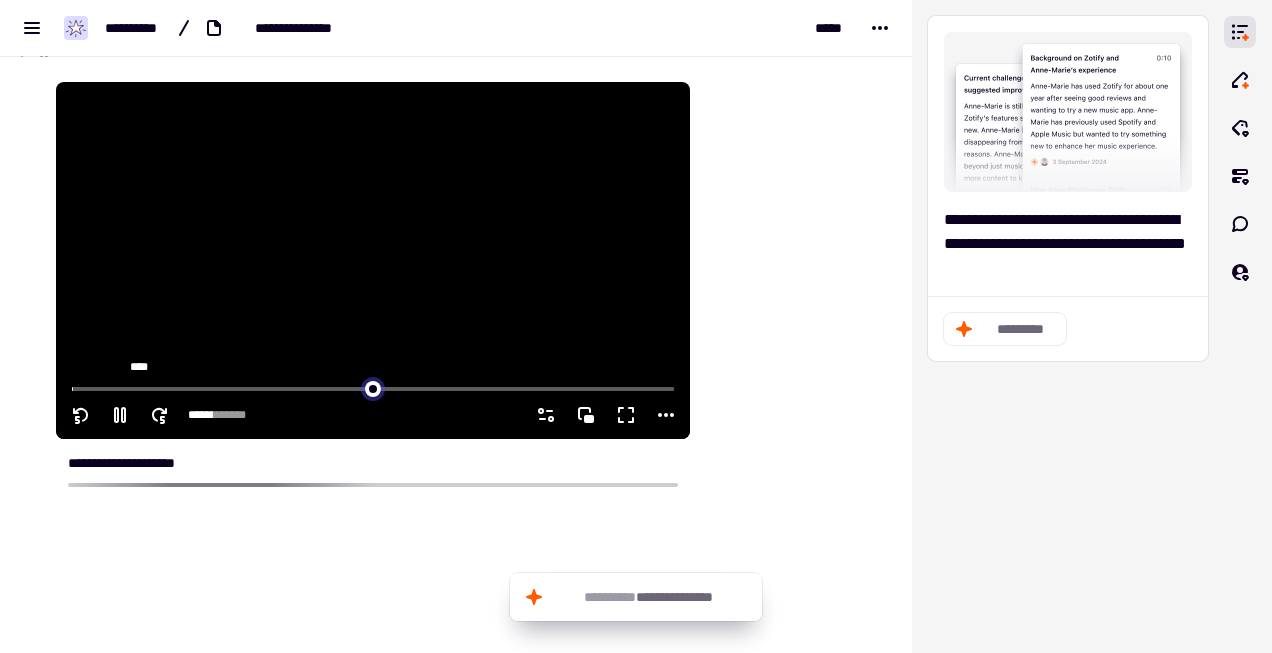 click at bounding box center [373, 387] 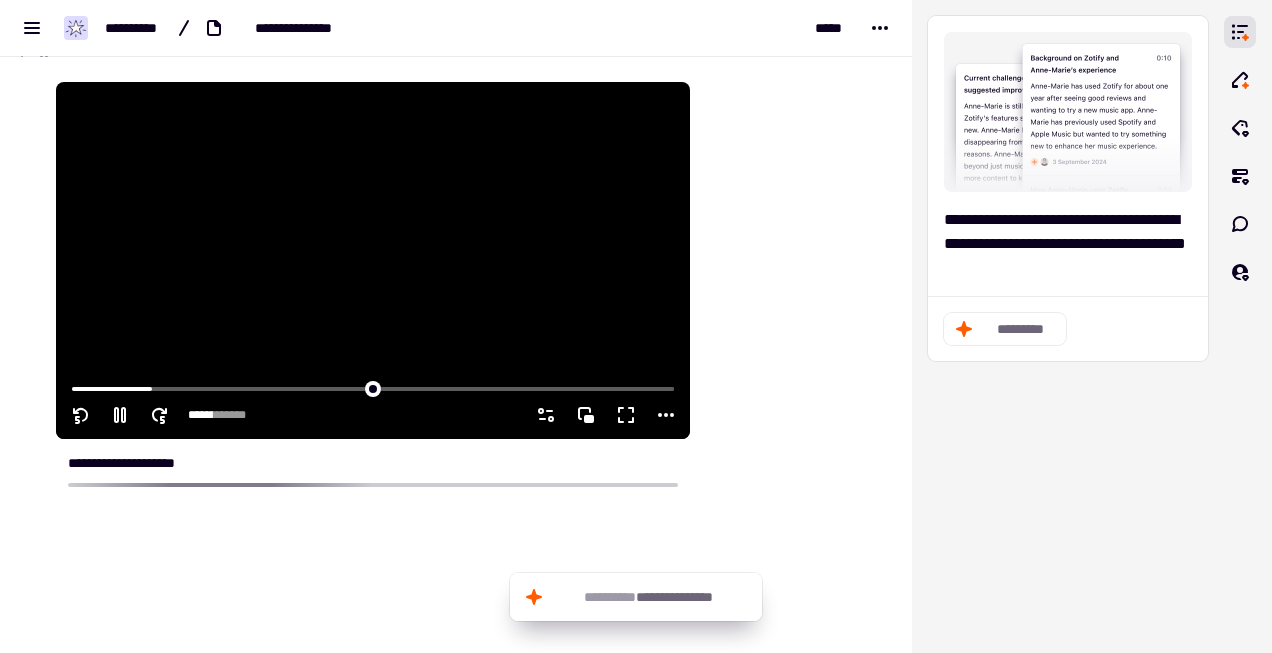 click at bounding box center [373, 387] 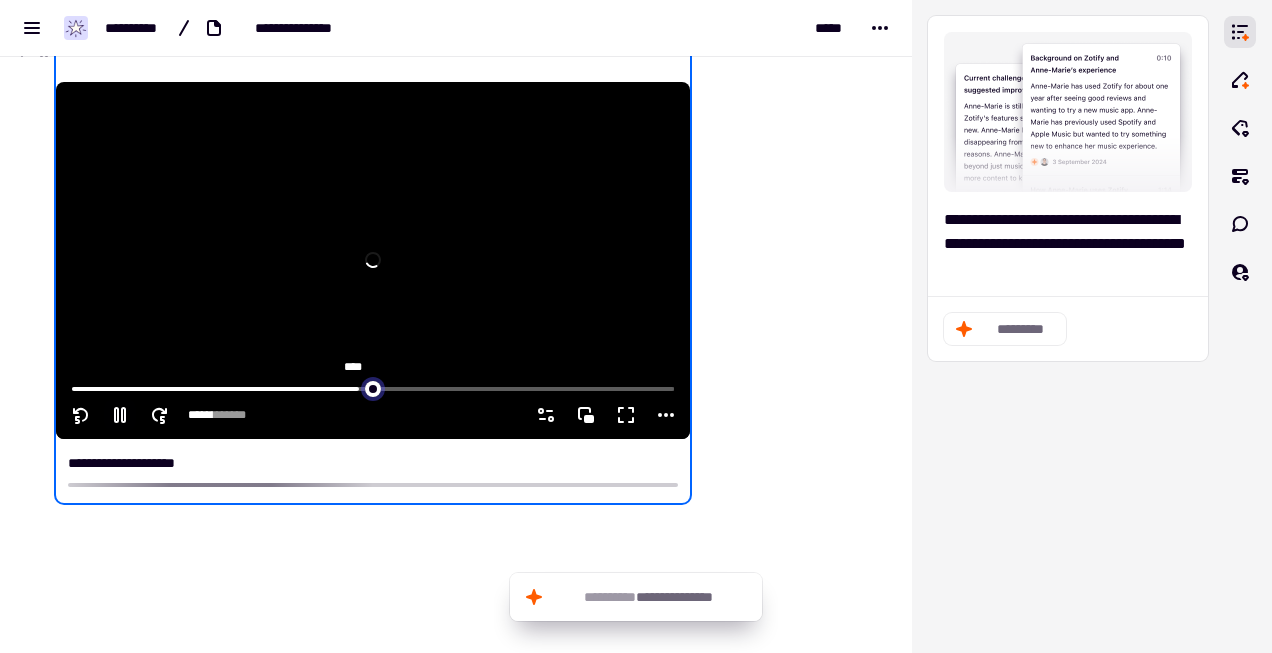 click at bounding box center (373, 387) 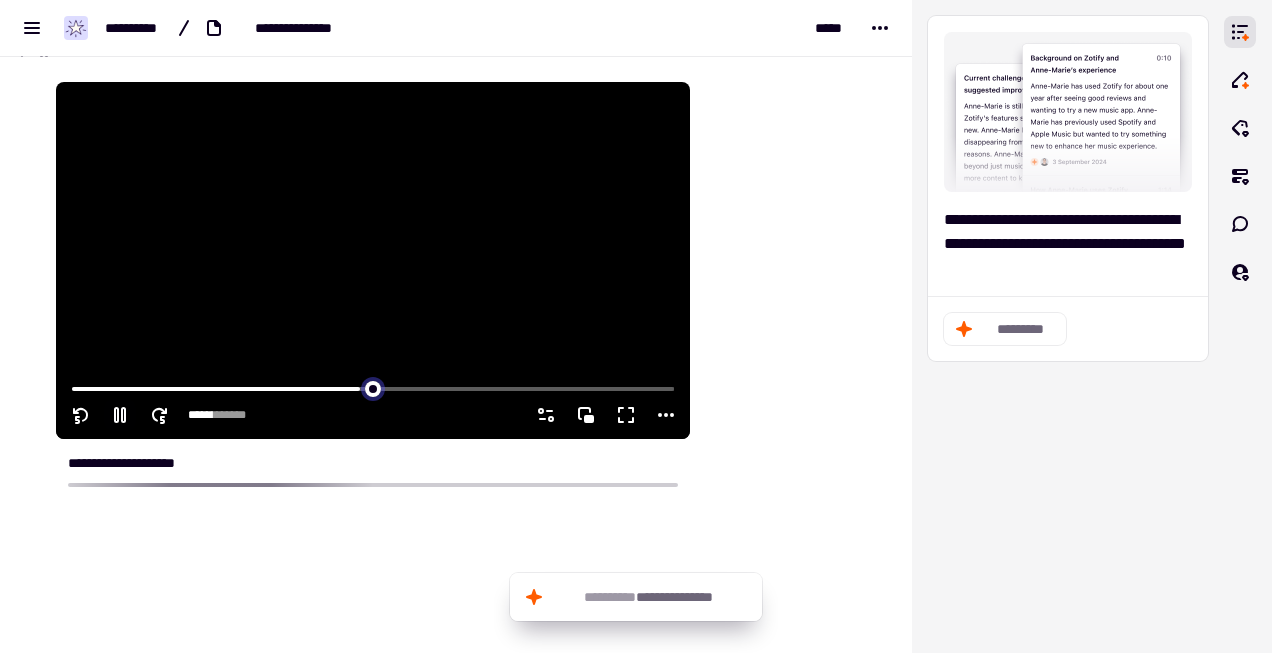 click at bounding box center [373, 387] 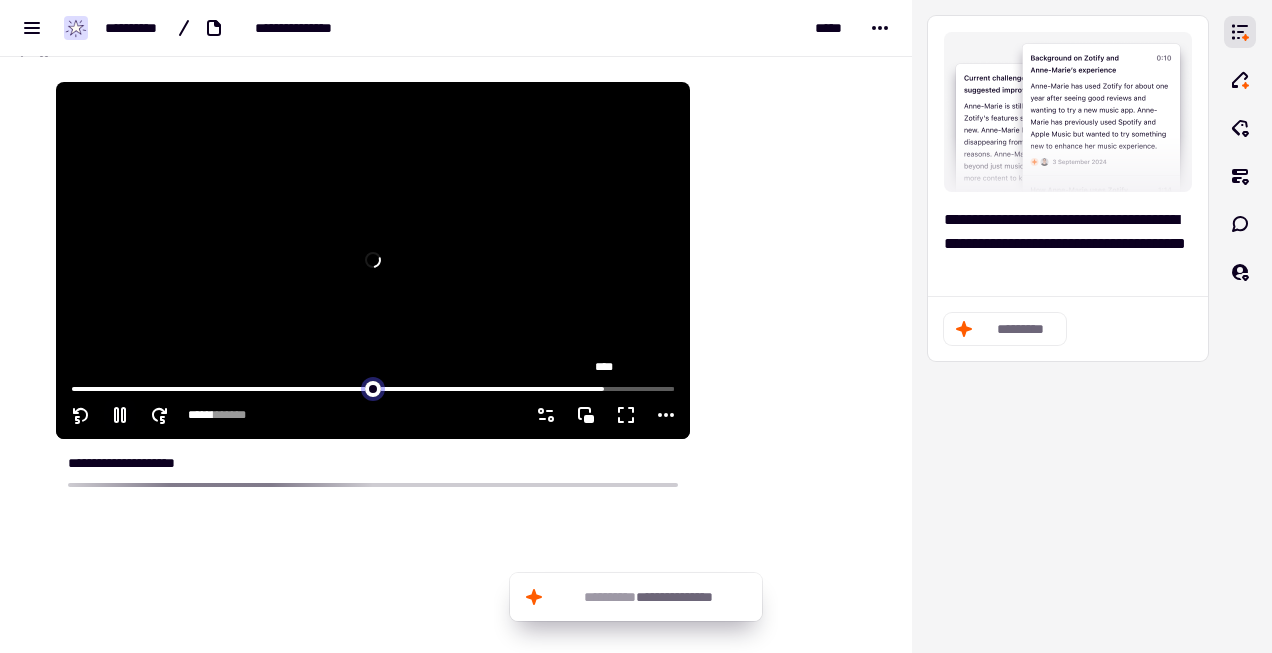 click at bounding box center (373, 387) 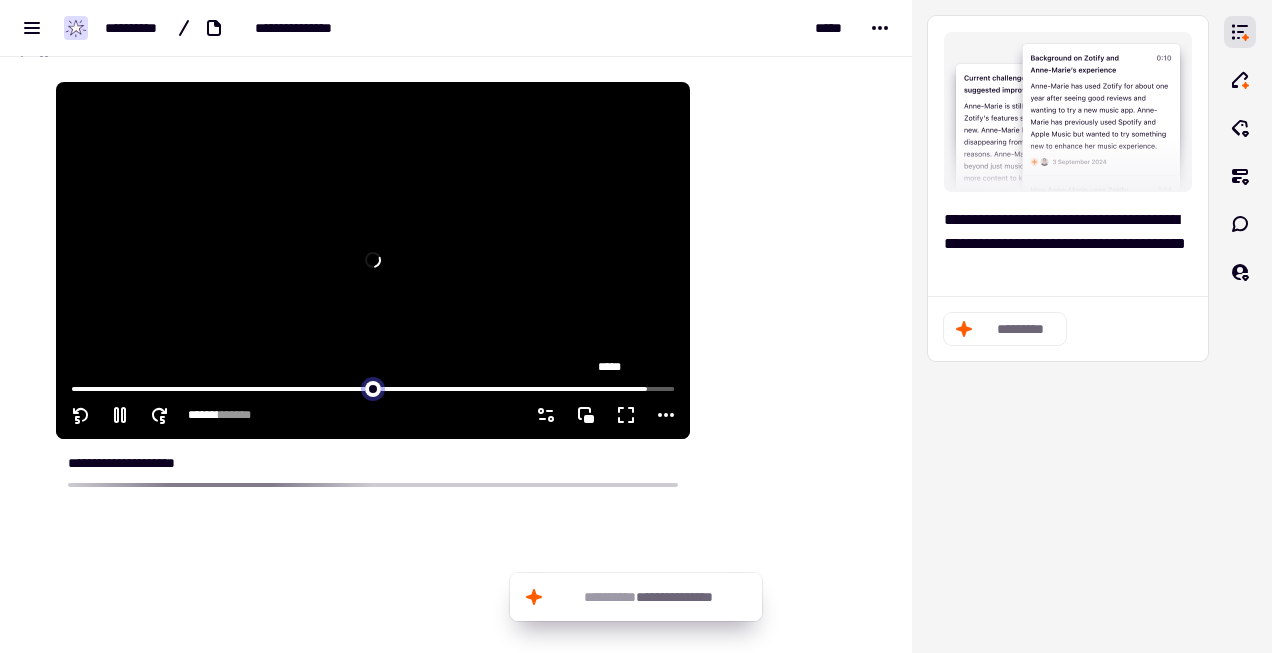 click at bounding box center [373, 387] 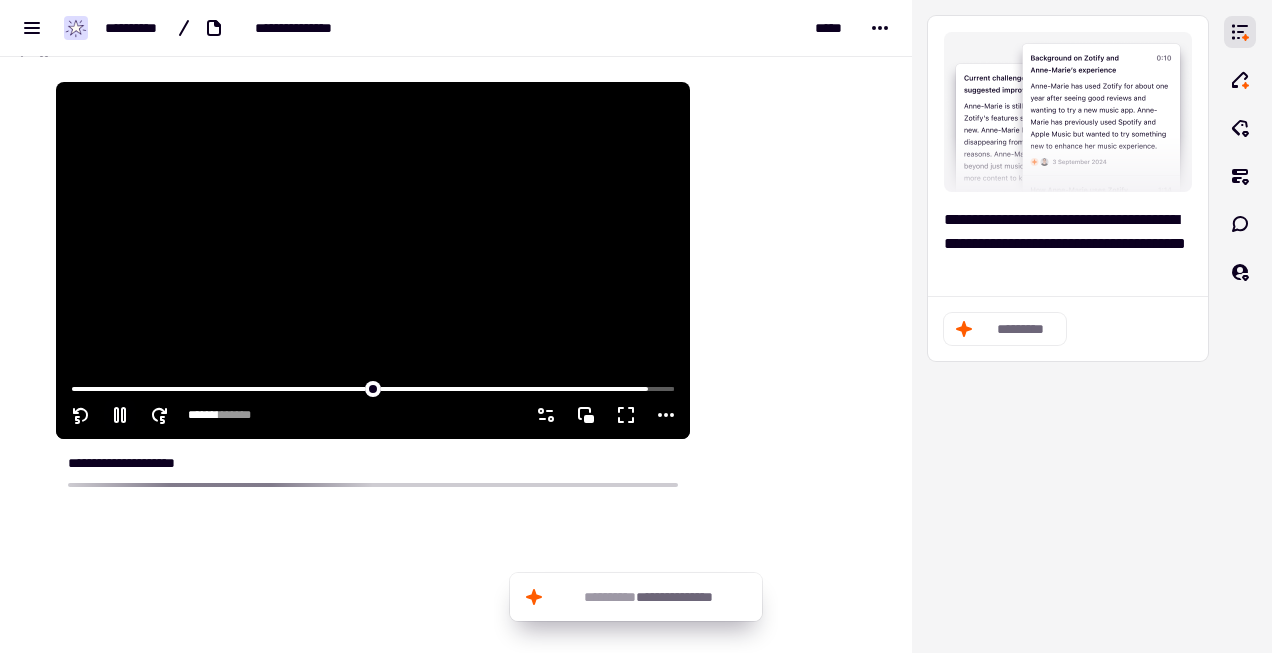 click at bounding box center (373, 387) 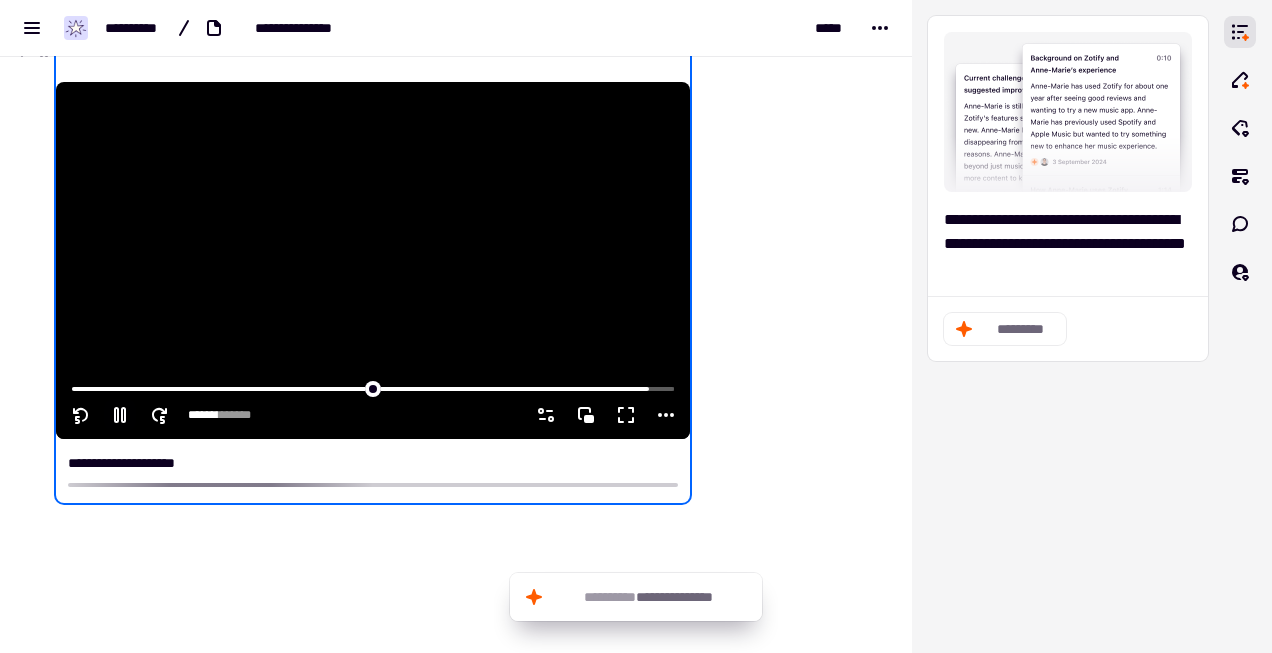 click at bounding box center [373, 387] 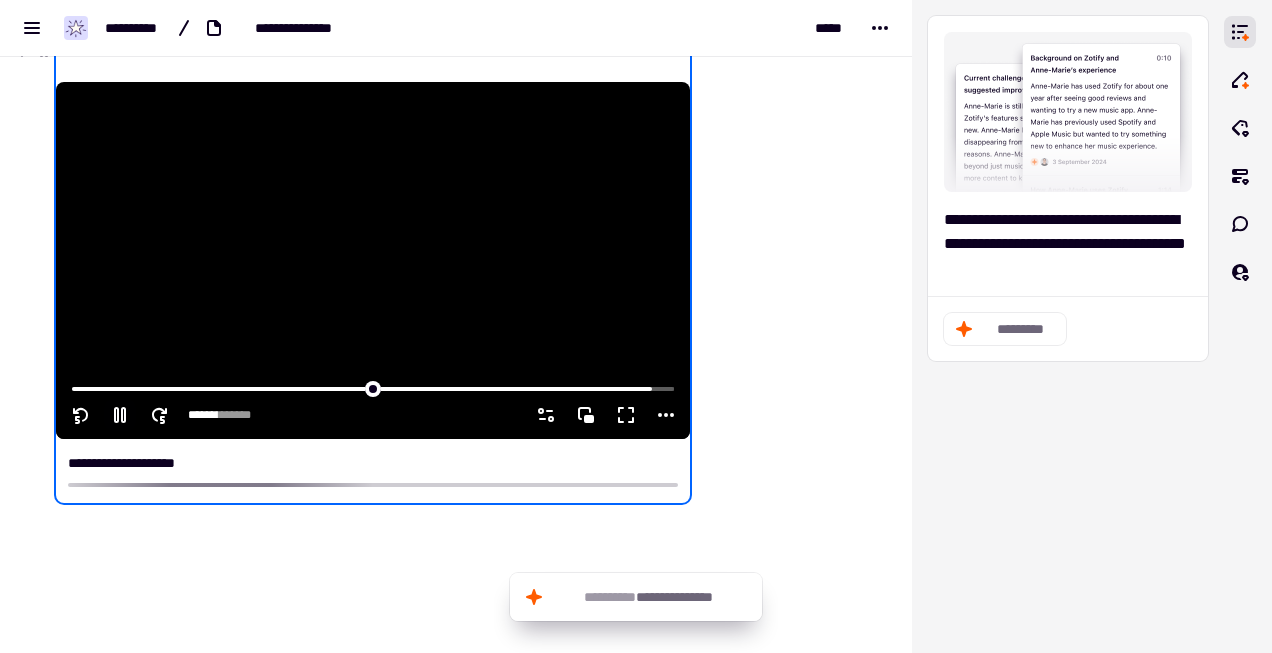 click 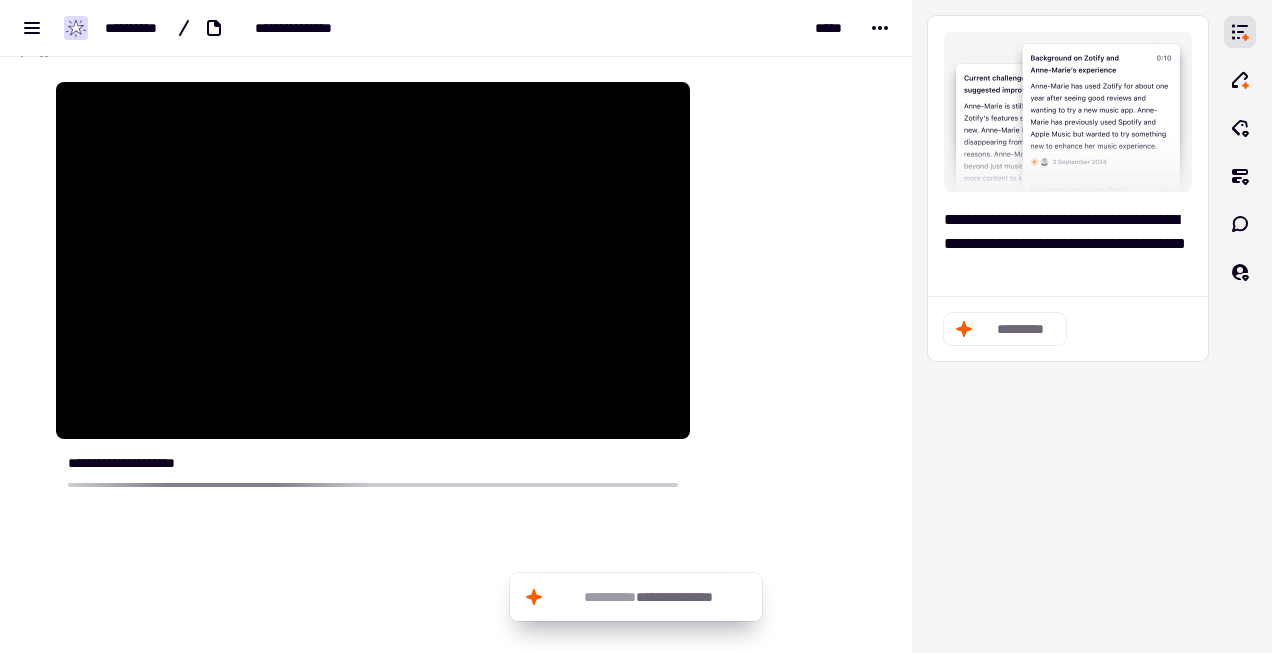 click at bounding box center (373, 485) 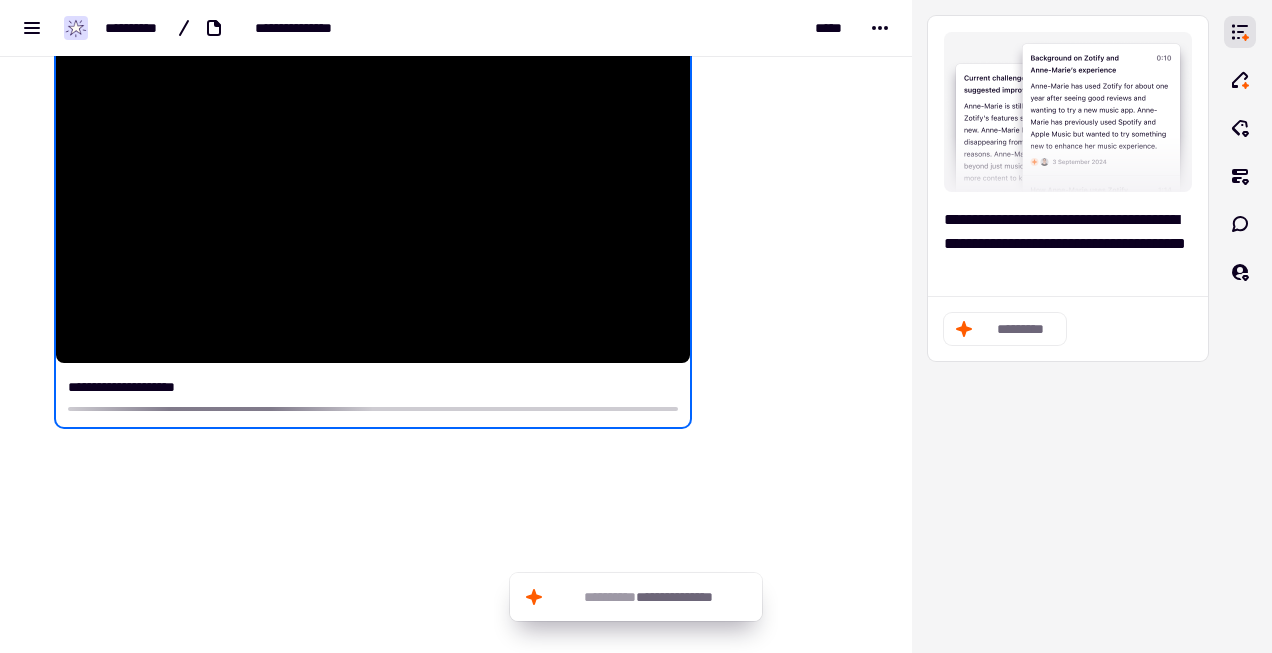 scroll, scrollTop: 260, scrollLeft: 0, axis: vertical 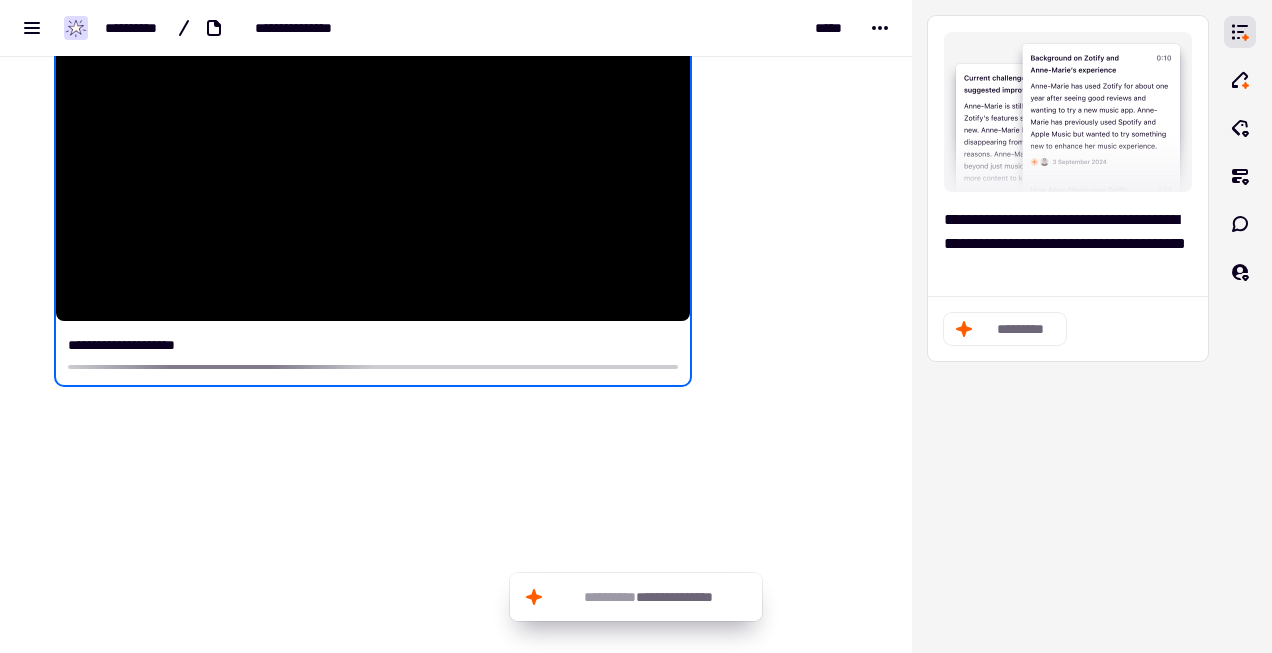 click on "**********" at bounding box center (373, 345) 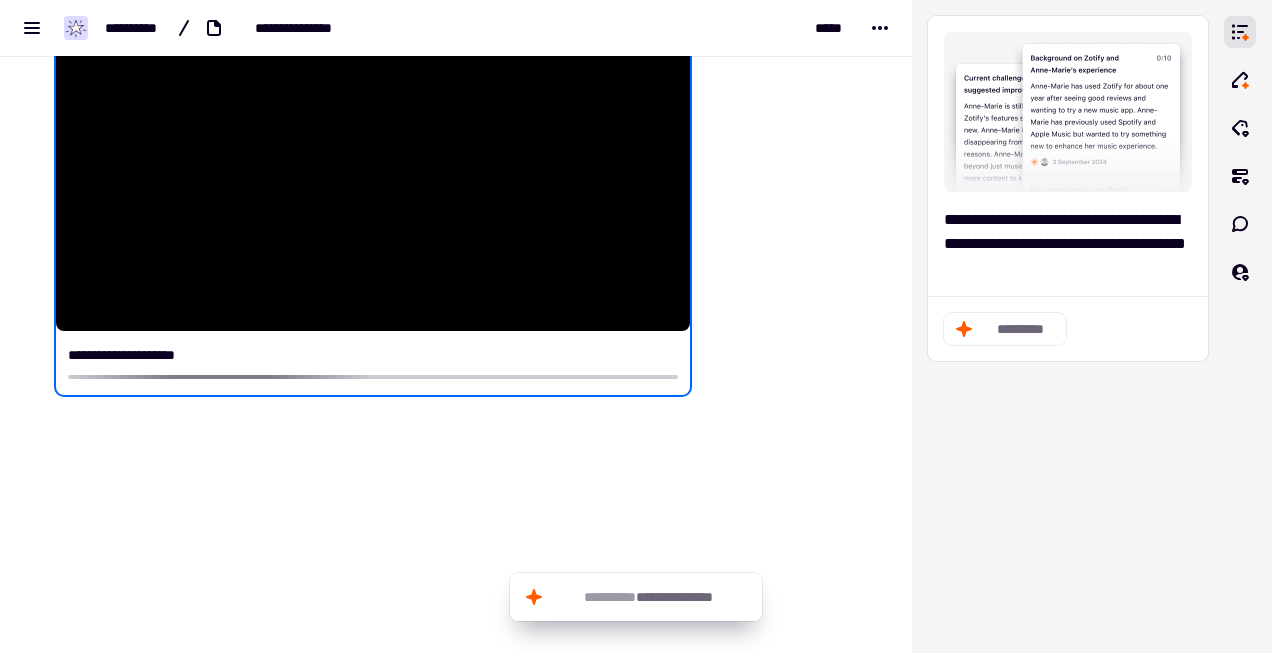 scroll, scrollTop: 266, scrollLeft: 0, axis: vertical 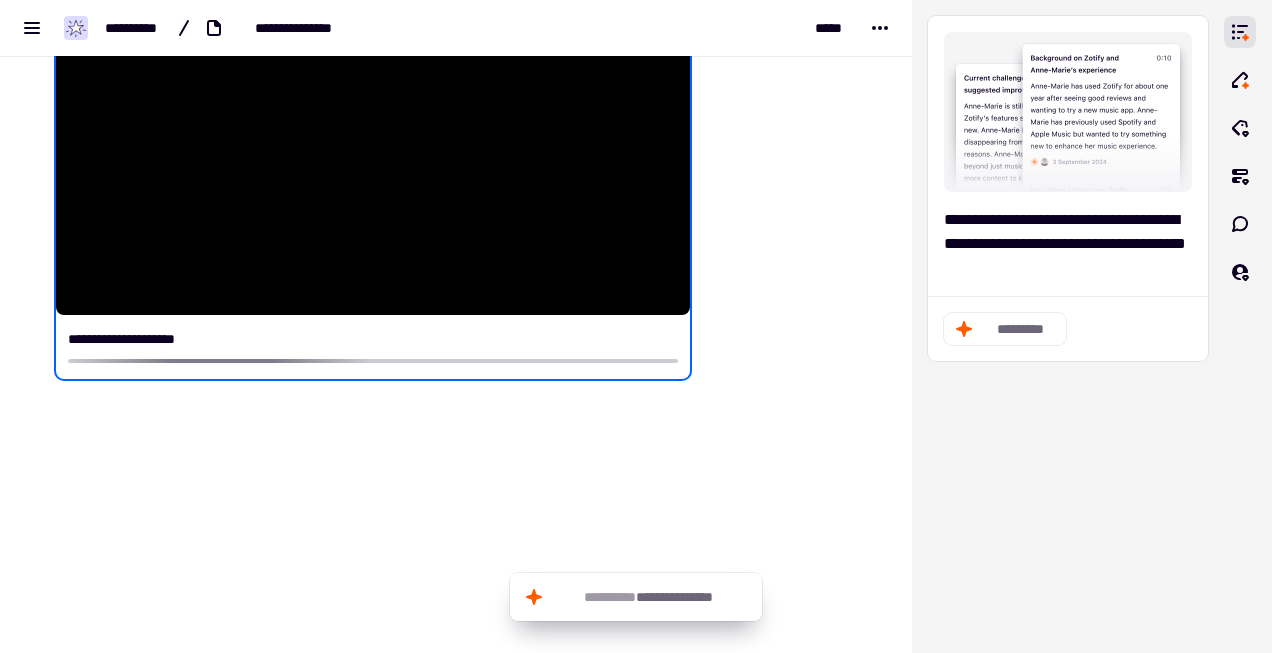 type on "******" 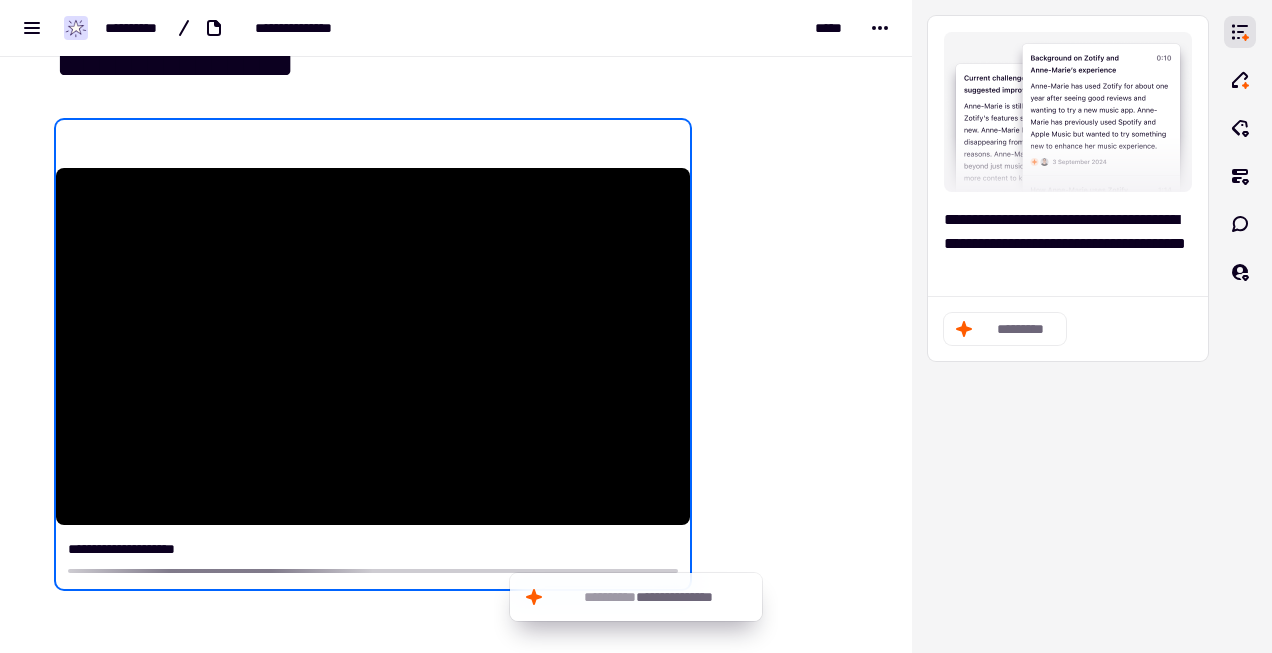 scroll, scrollTop: 0, scrollLeft: 0, axis: both 